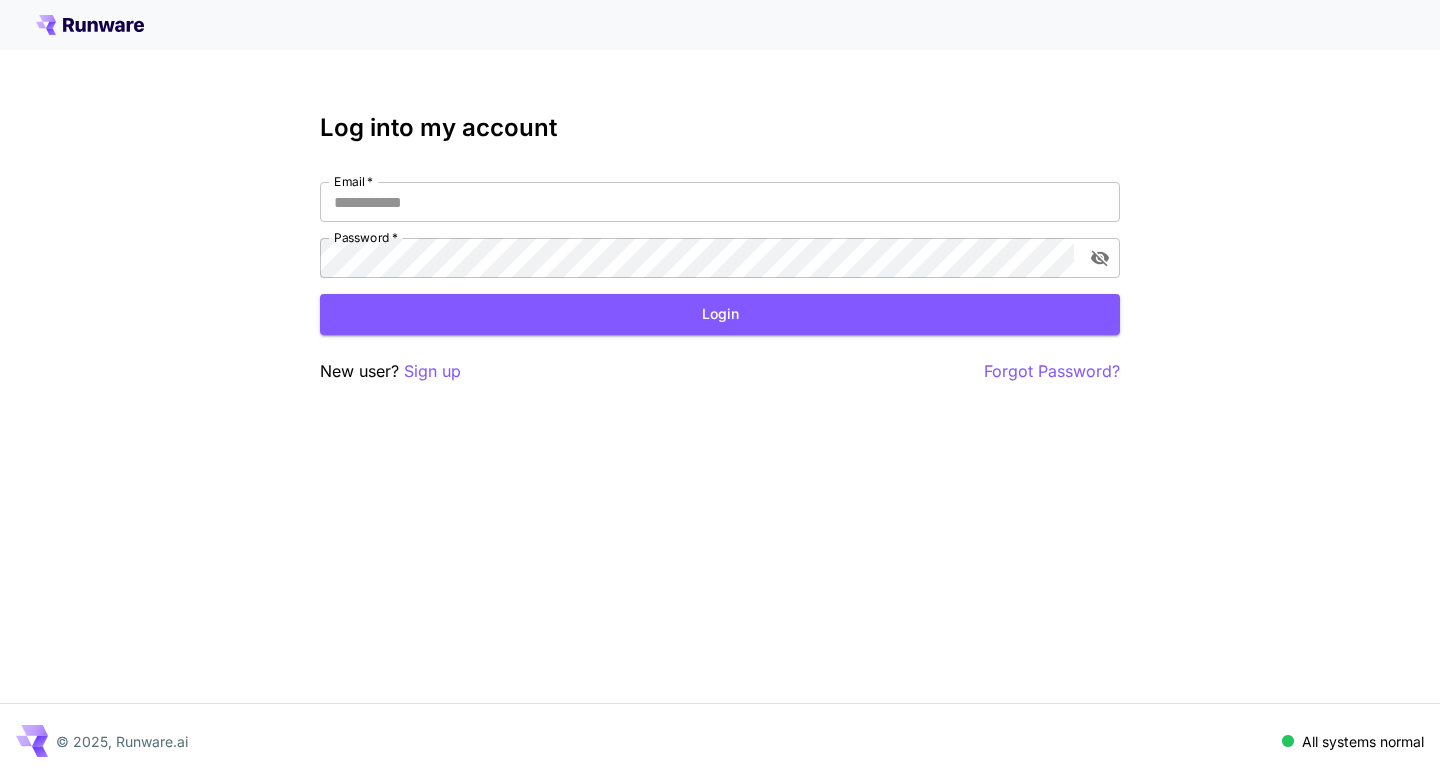 scroll, scrollTop: 0, scrollLeft: 0, axis: both 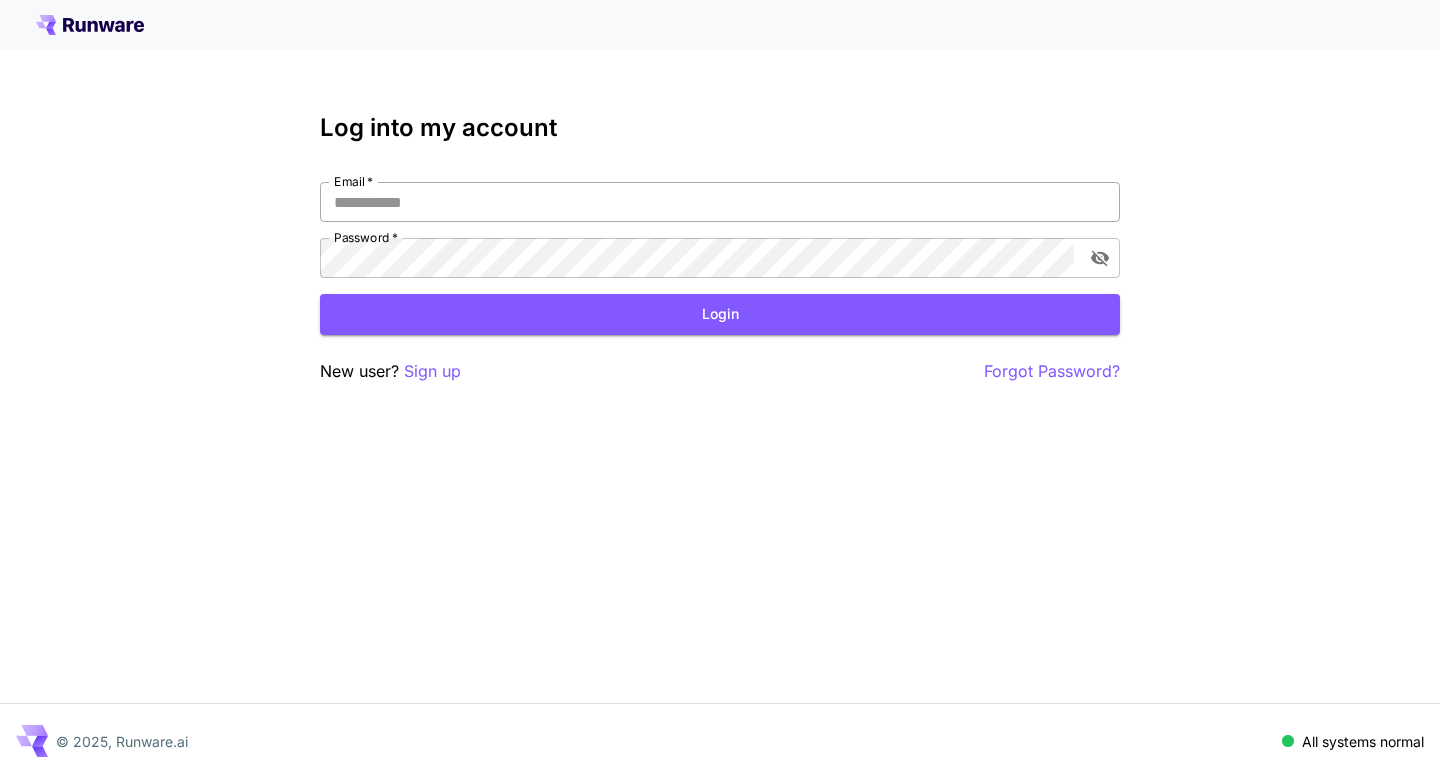 click on "Email   *" at bounding box center [720, 202] 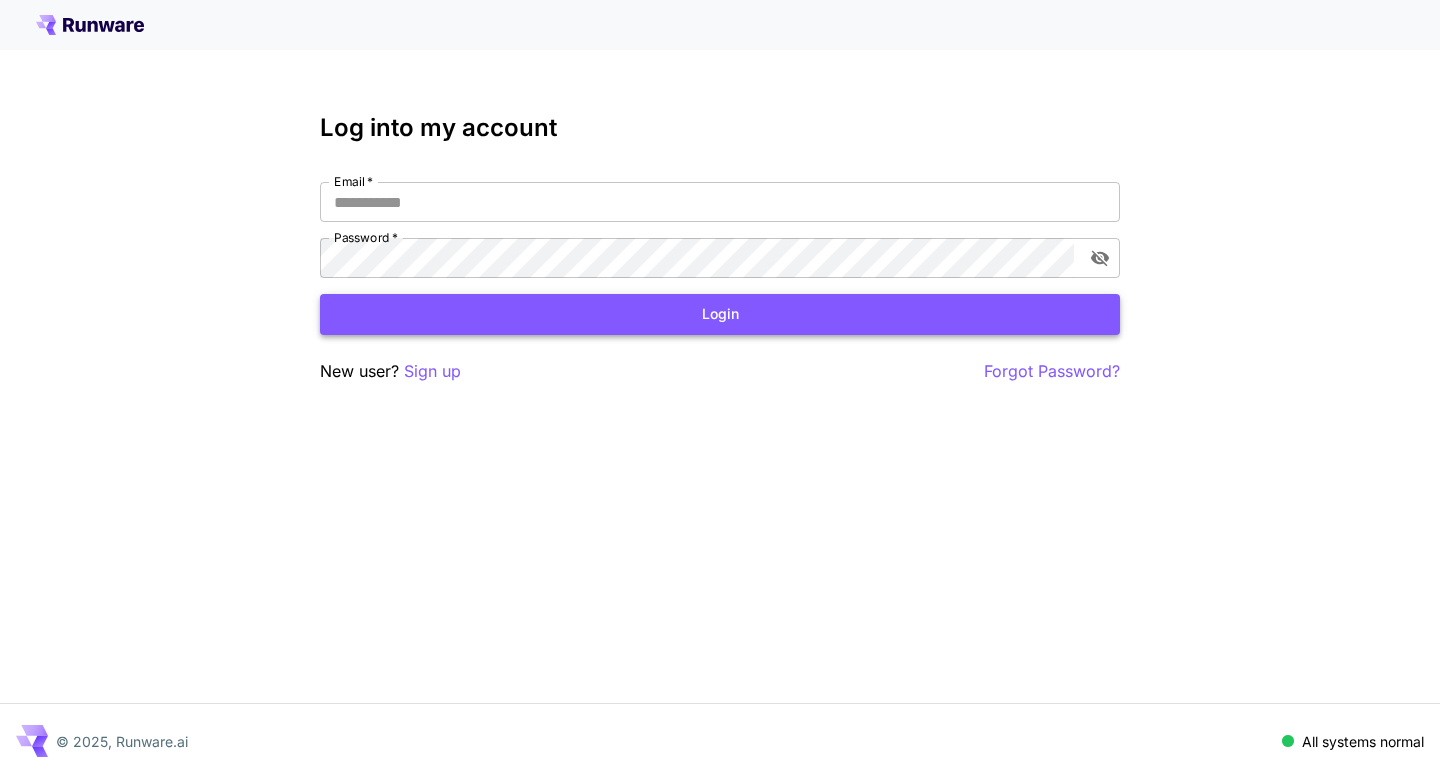 type on "**********" 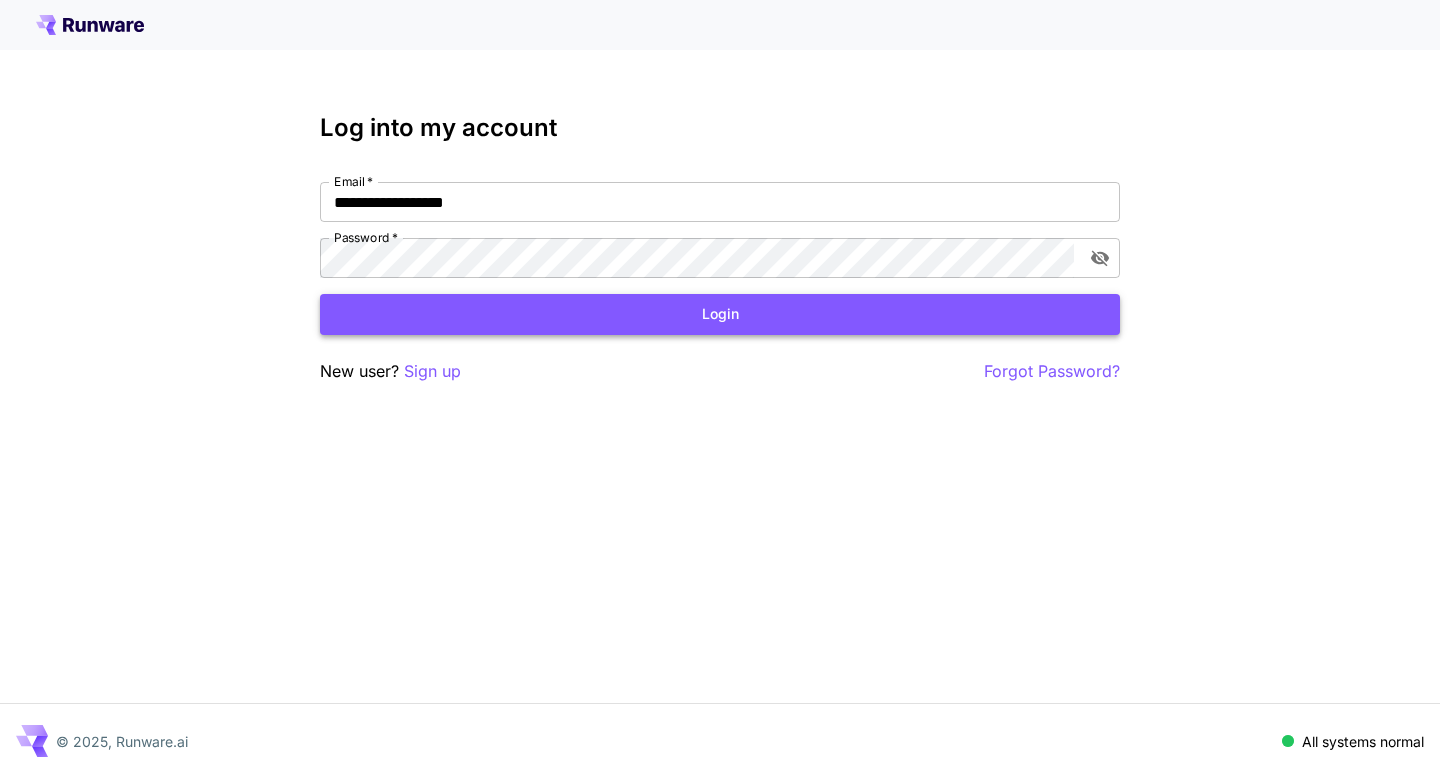 click on "Login" at bounding box center (720, 314) 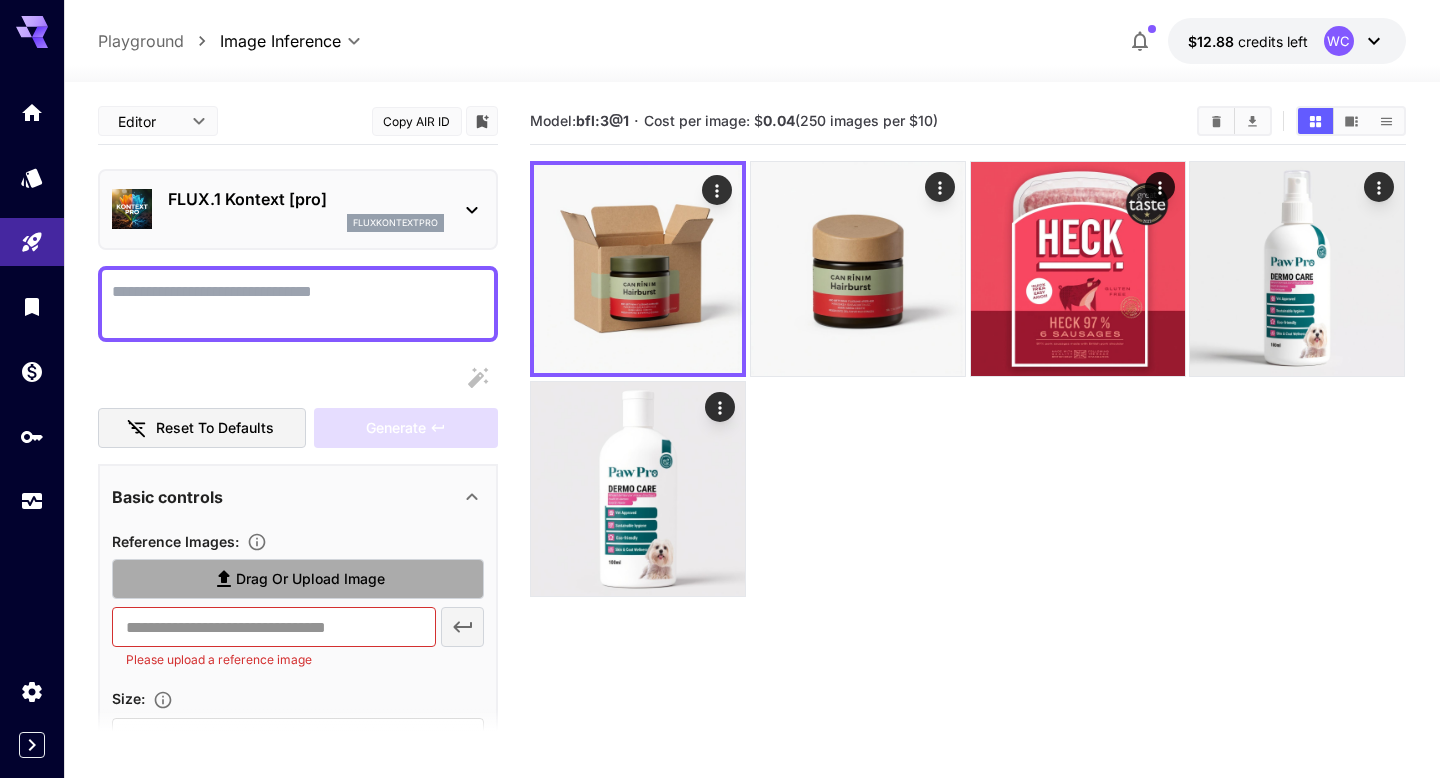 click on "Drag or upload image" at bounding box center [310, 579] 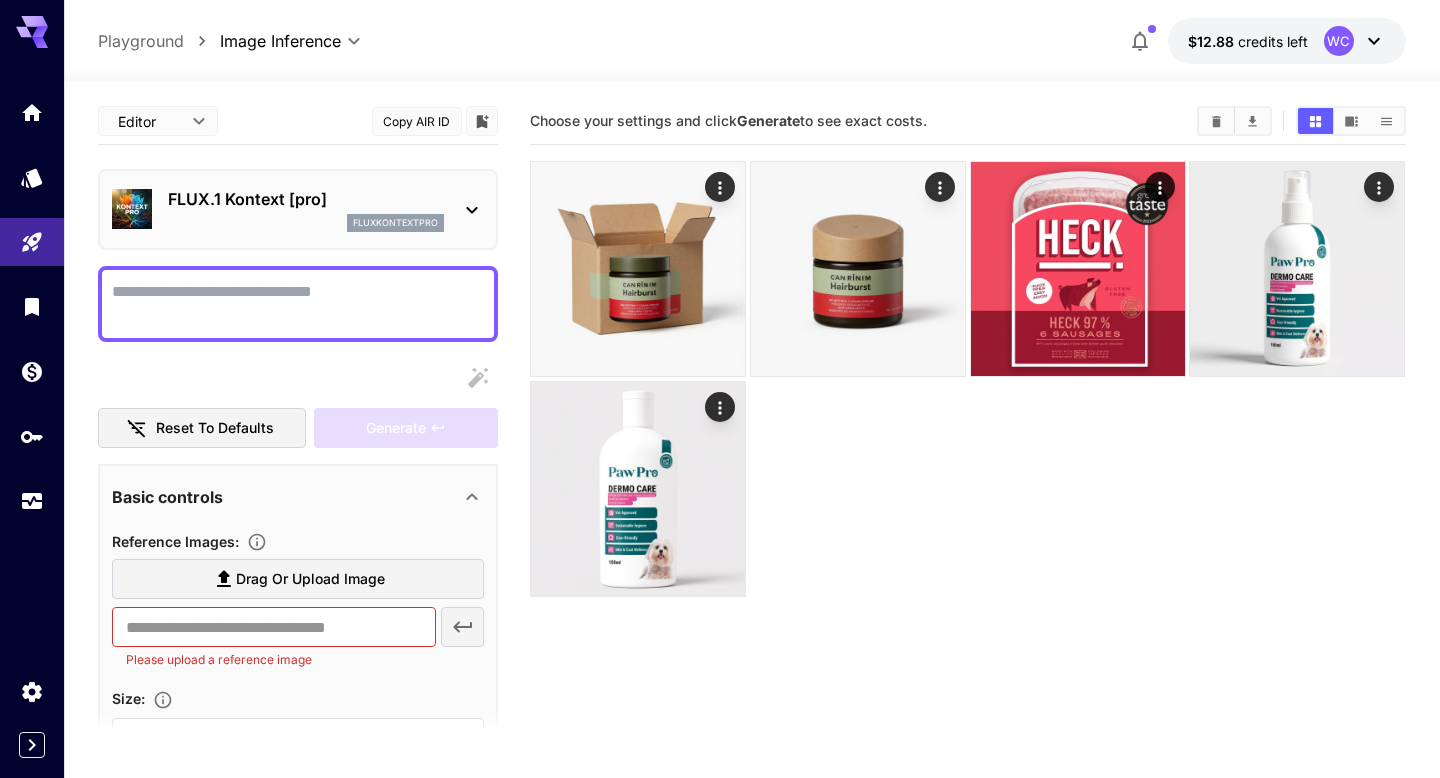 click on "Drag or upload image" at bounding box center (310, 579) 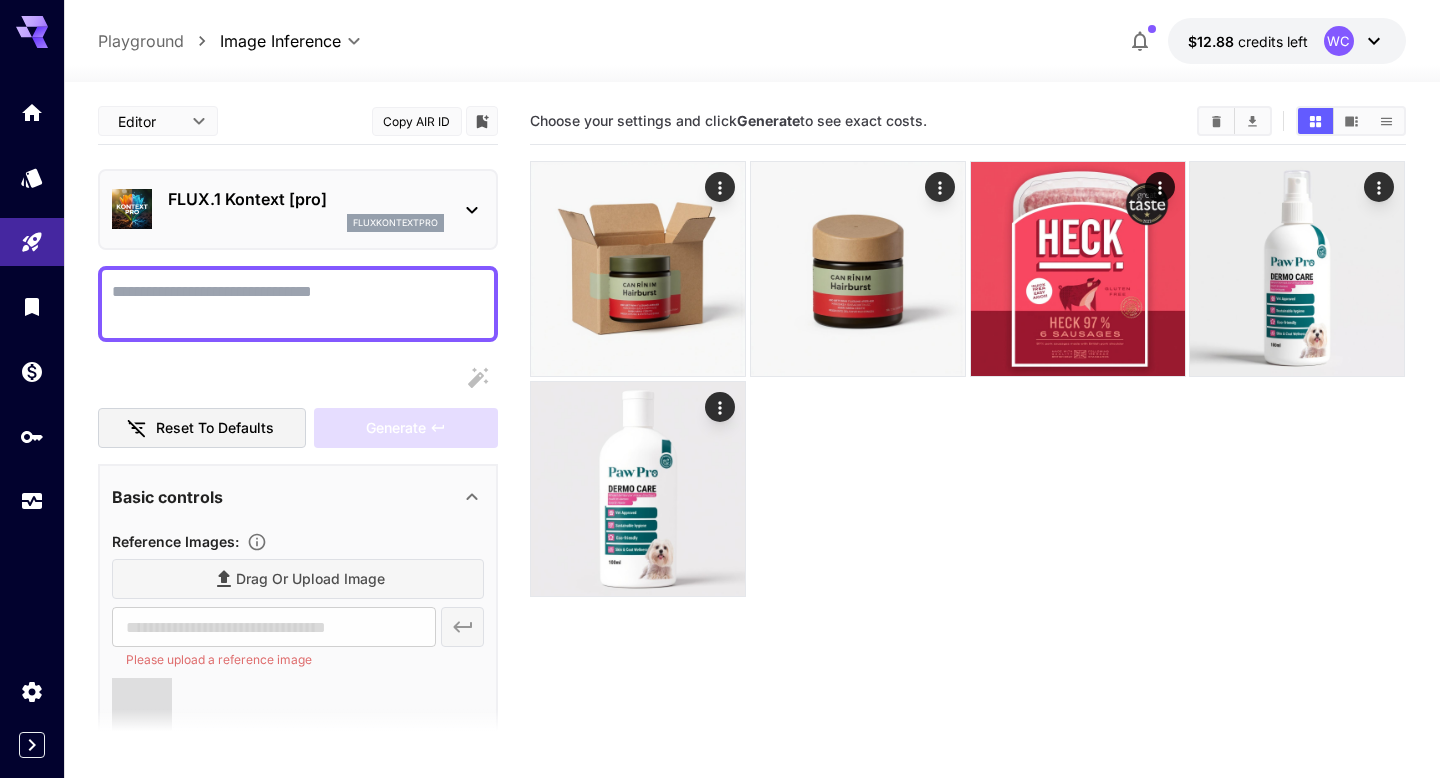 type on "**********" 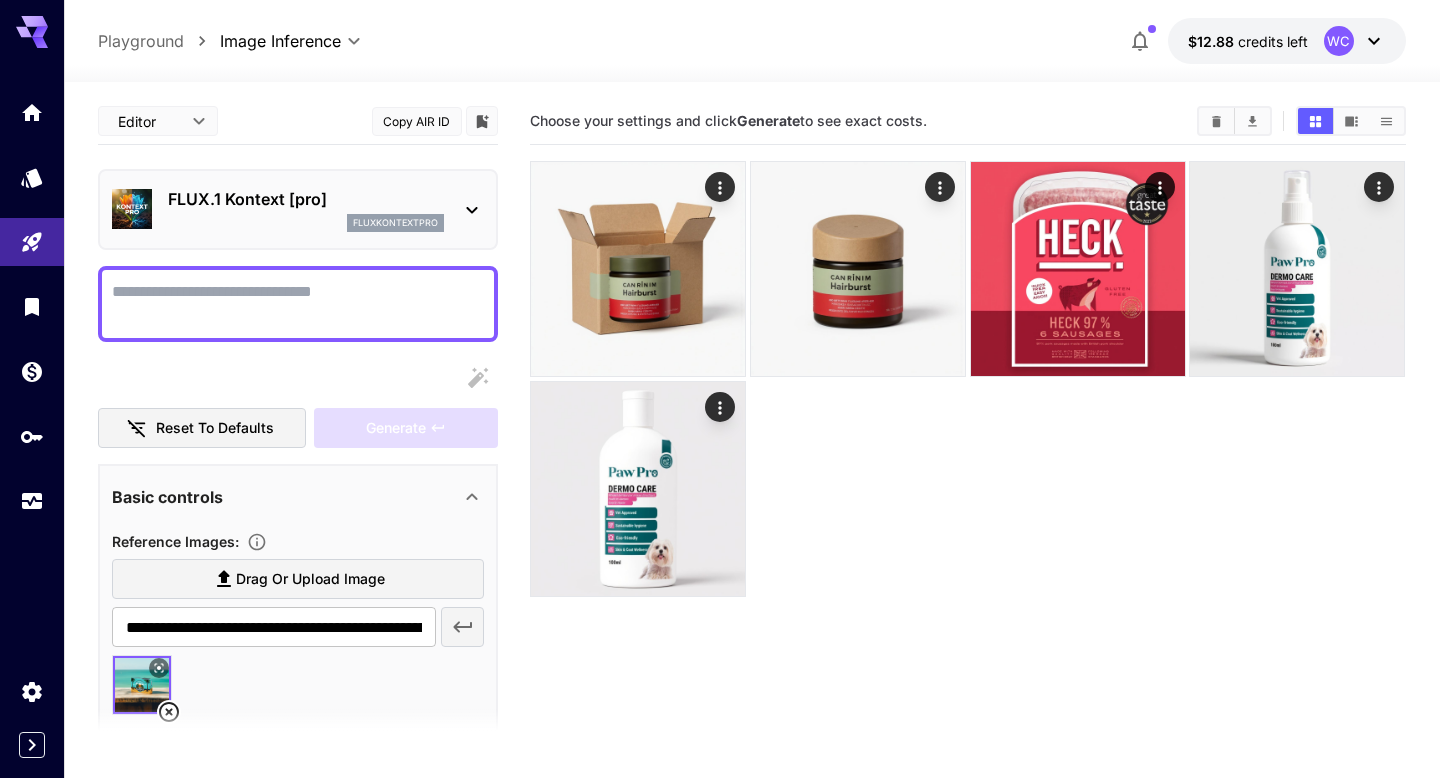 click on "FLUX.1 Kontext [pro] fluxkontextpro" at bounding box center [298, 209] 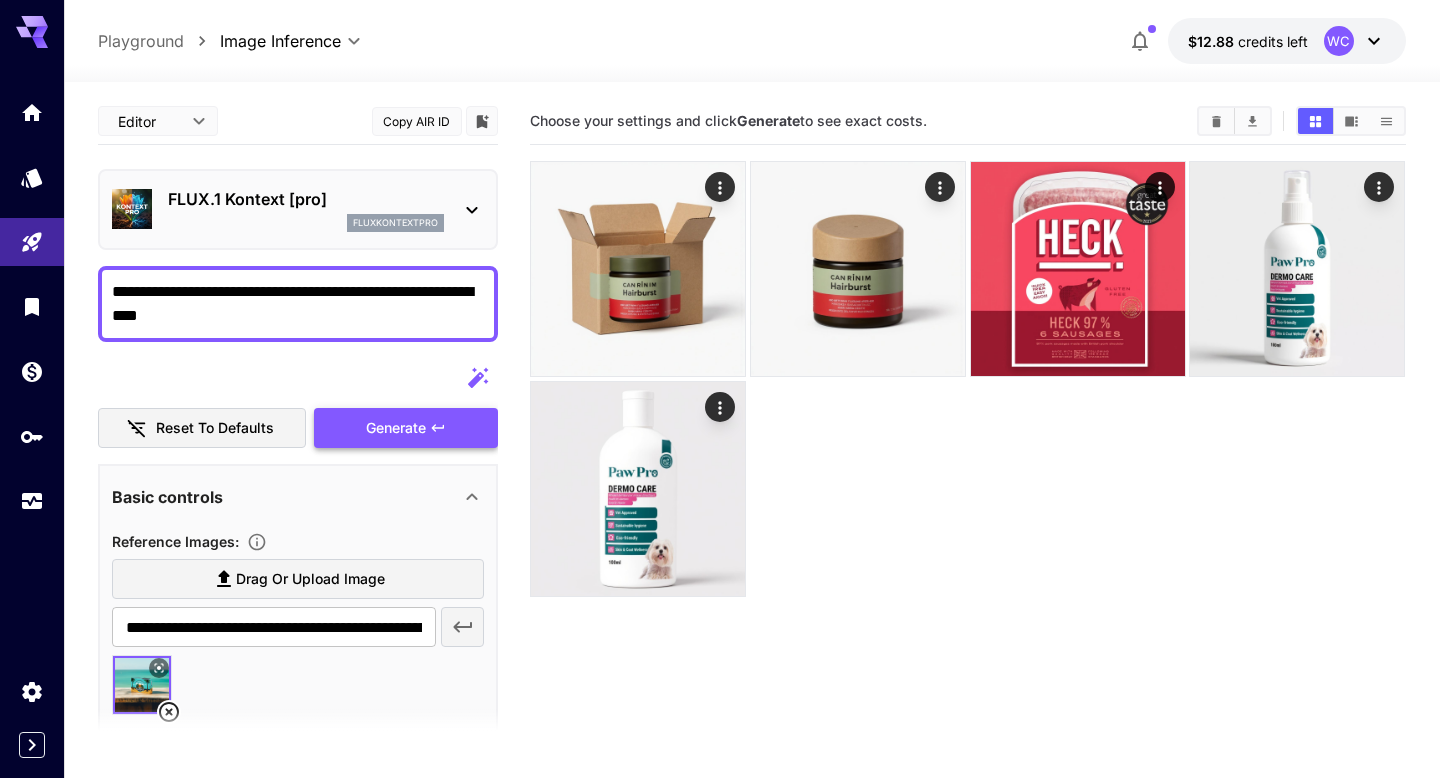 click on "Generate" at bounding box center [406, 428] 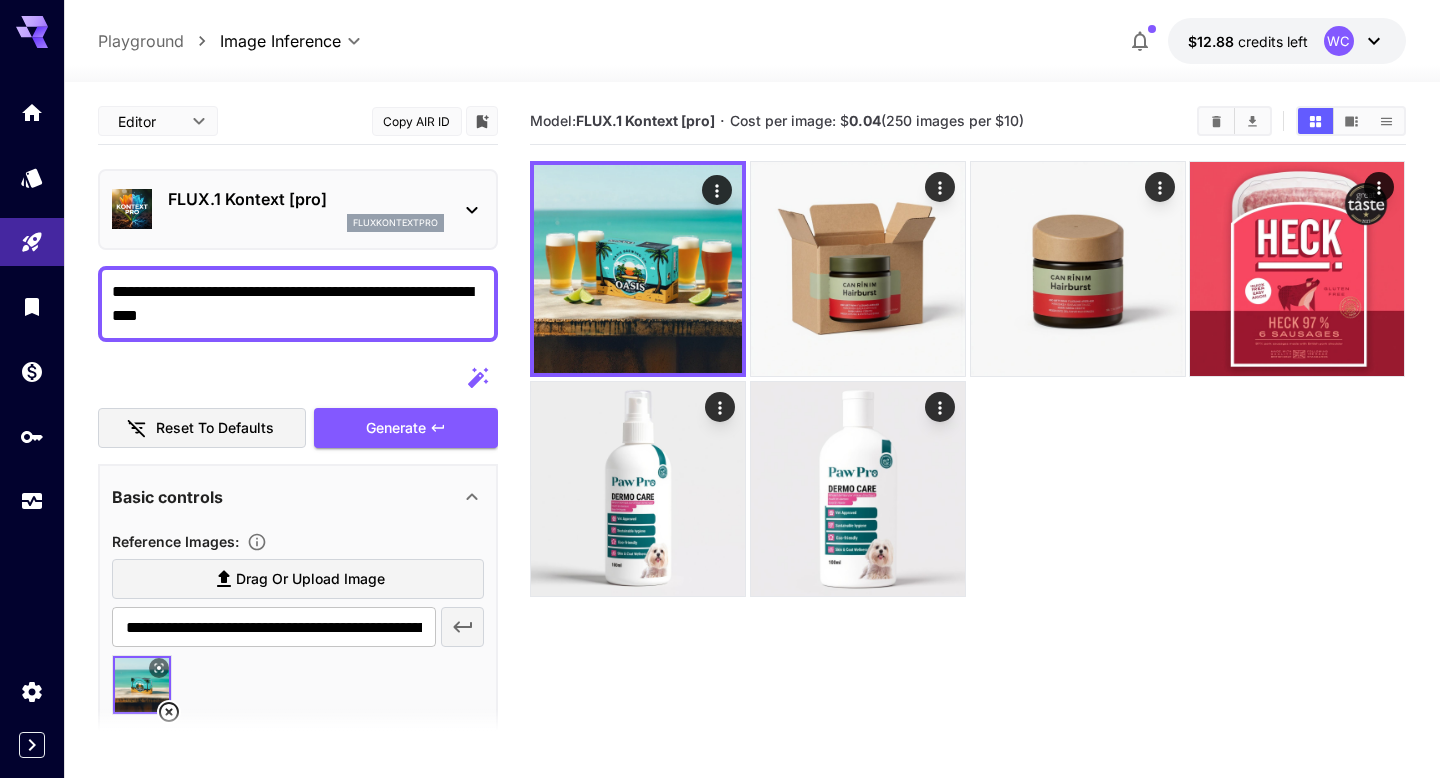 click on "**********" at bounding box center (298, 304) 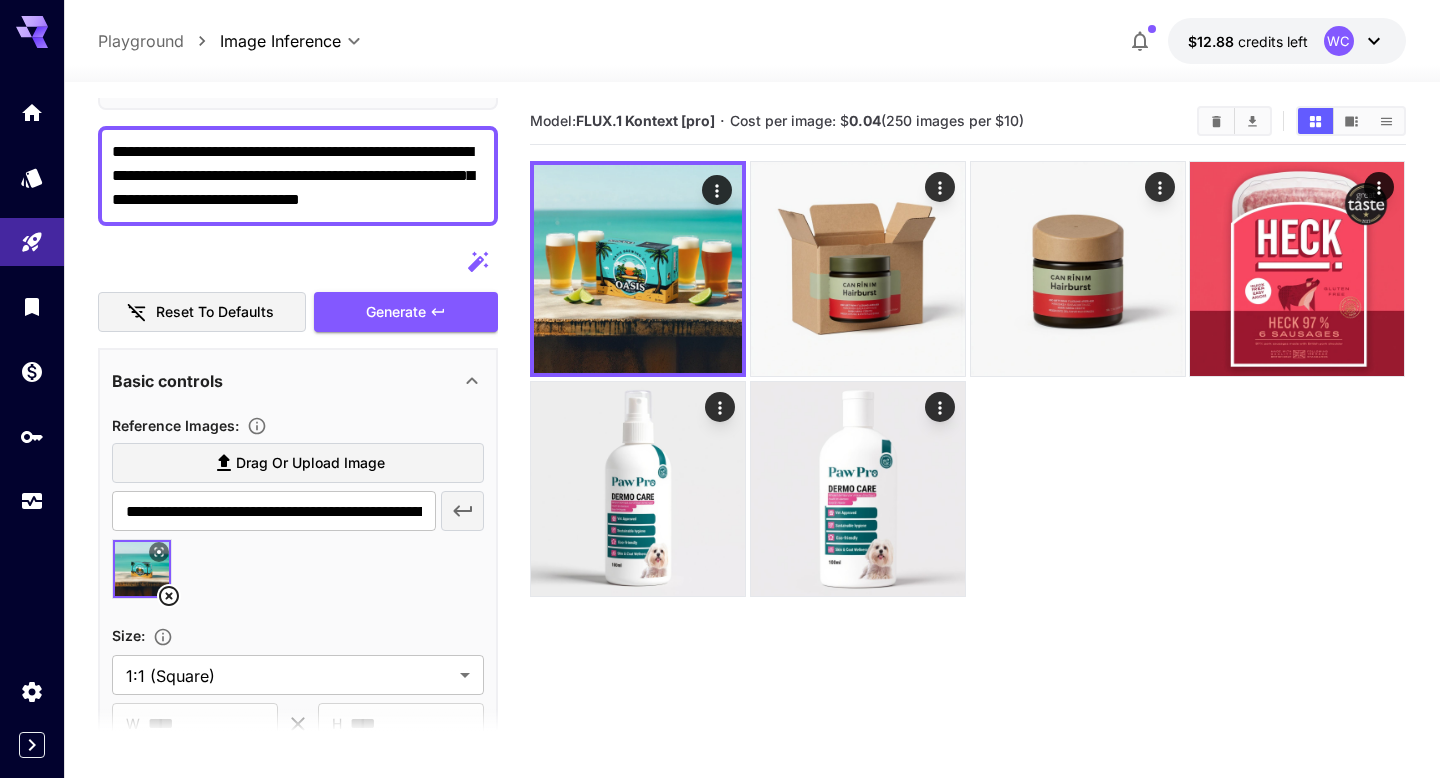 scroll, scrollTop: 180, scrollLeft: 0, axis: vertical 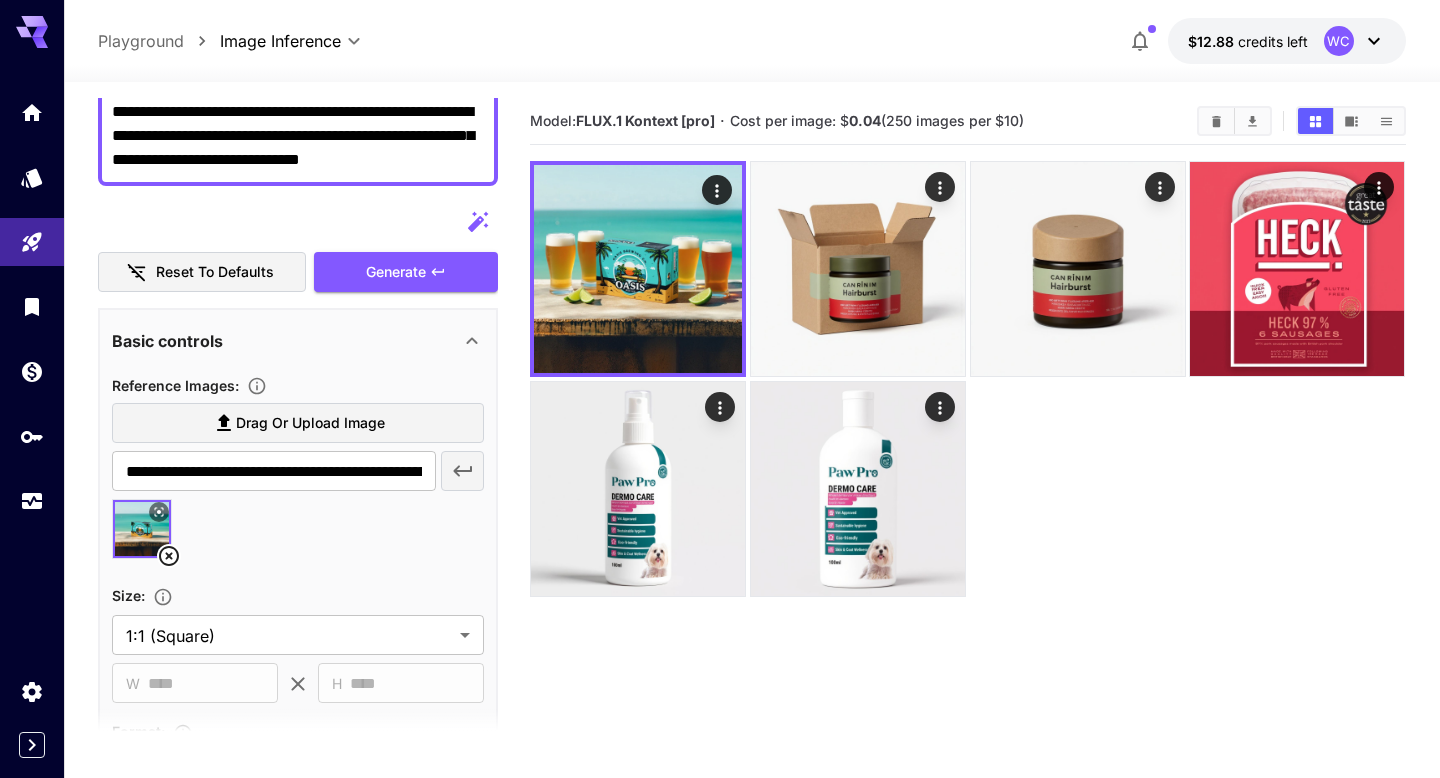 click at bounding box center [142, 529] 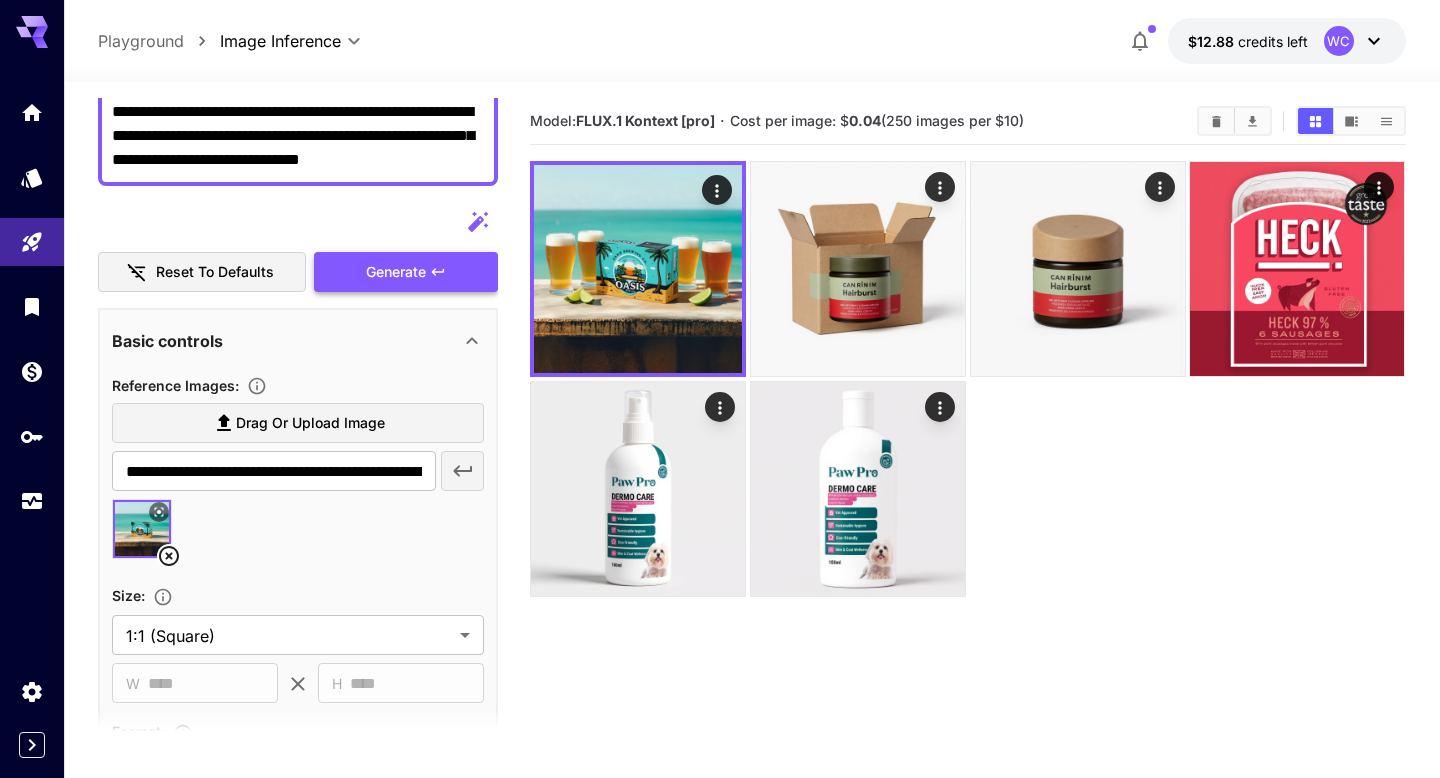 click on "Generate" at bounding box center [406, 272] 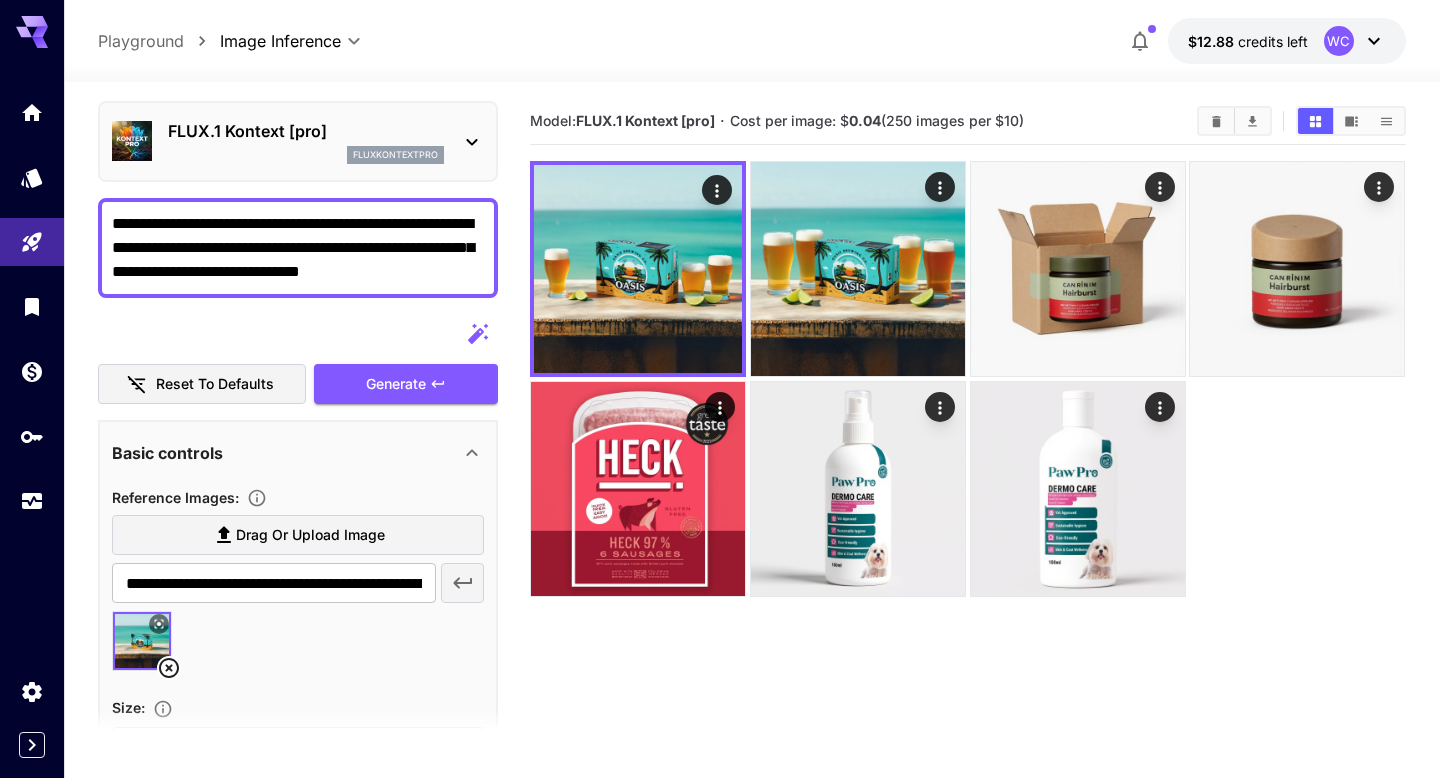 scroll, scrollTop: 0, scrollLeft: 0, axis: both 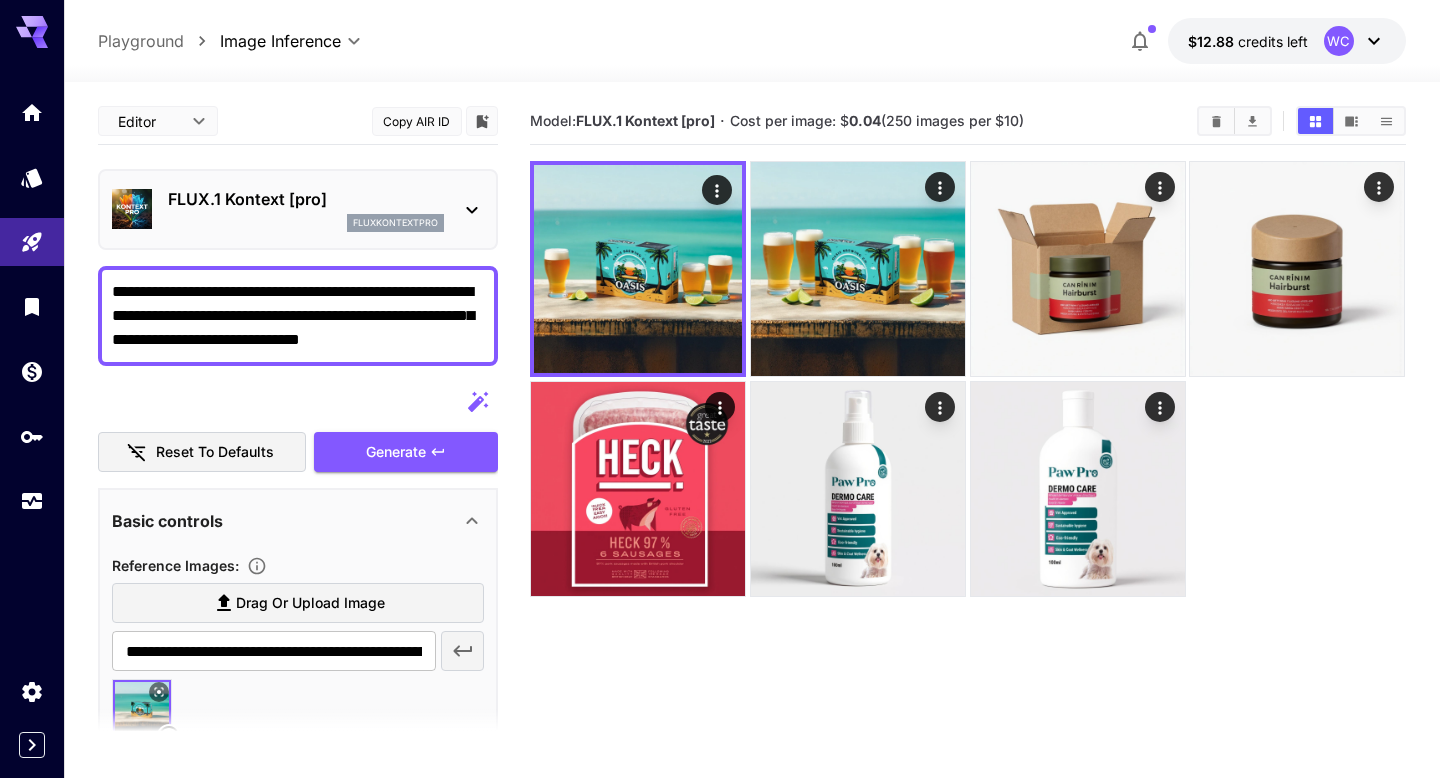 click on "**********" at bounding box center [298, 316] 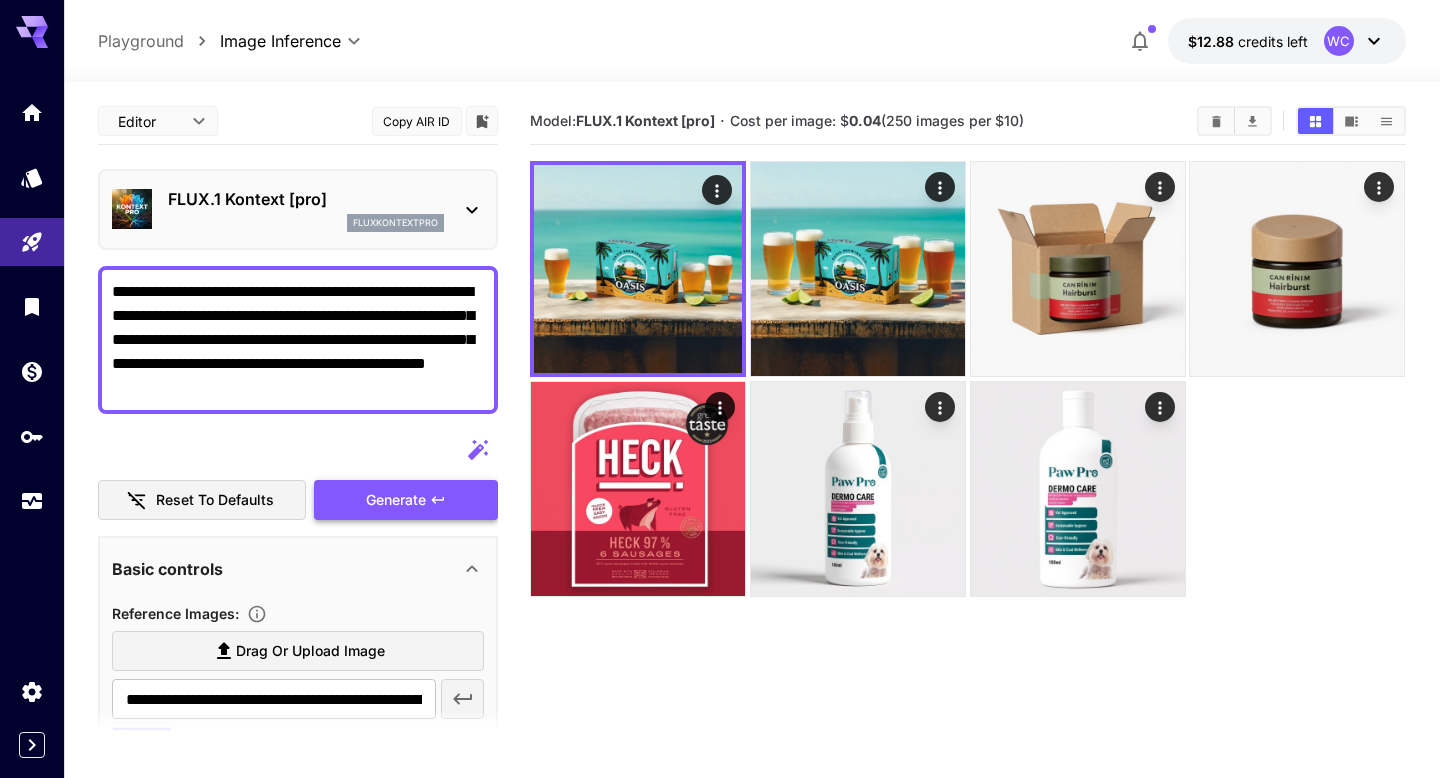 click on "Generate" at bounding box center (396, 500) 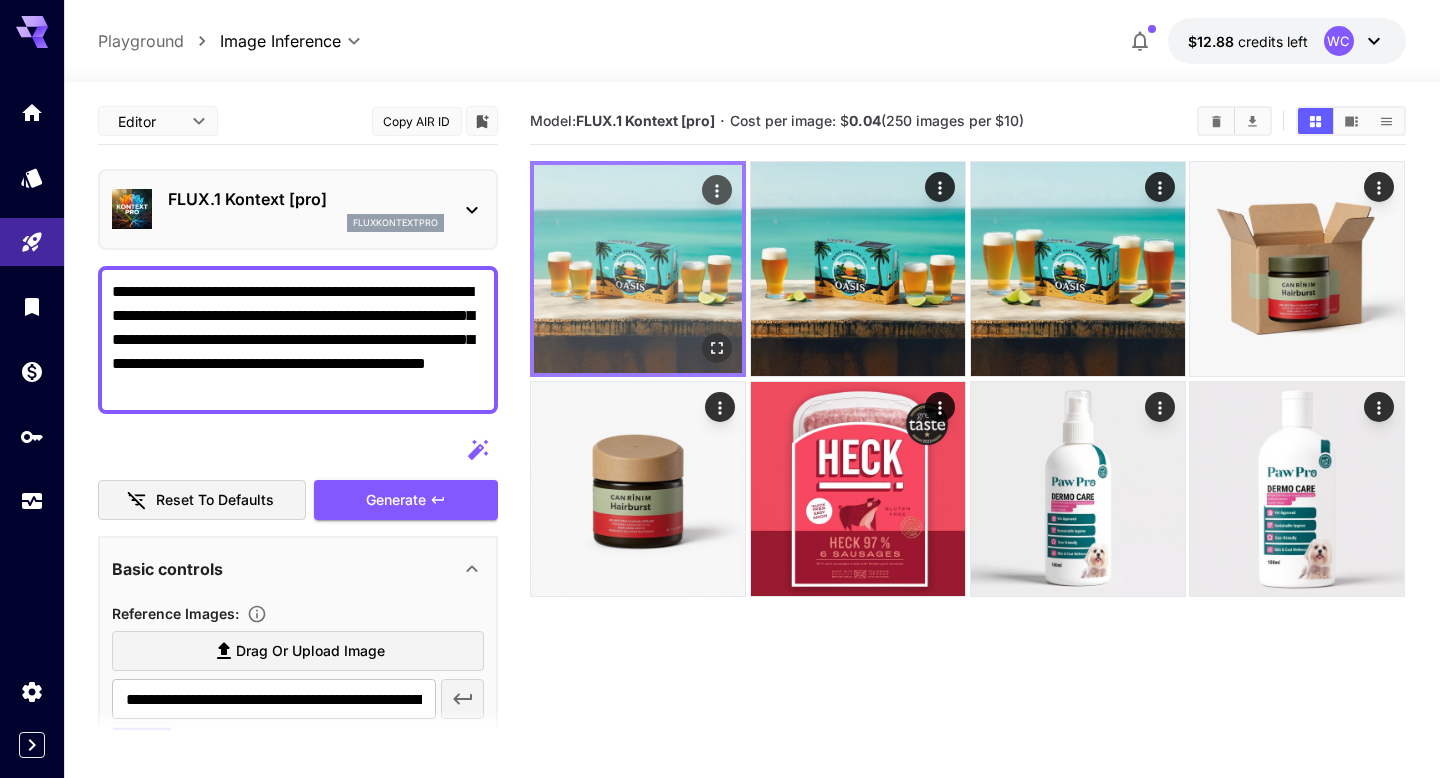 click at bounding box center (638, 269) 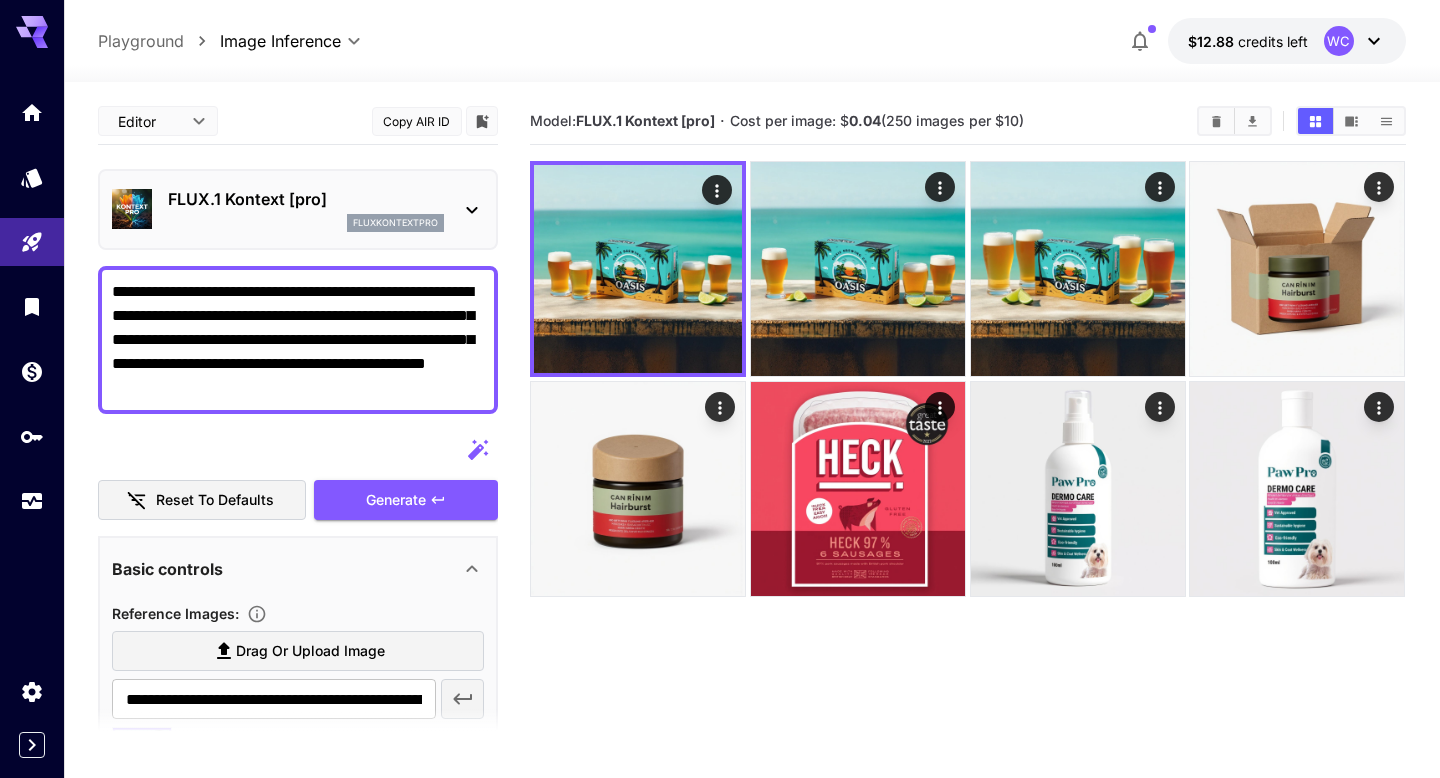 click on "**********" at bounding box center [298, 340] 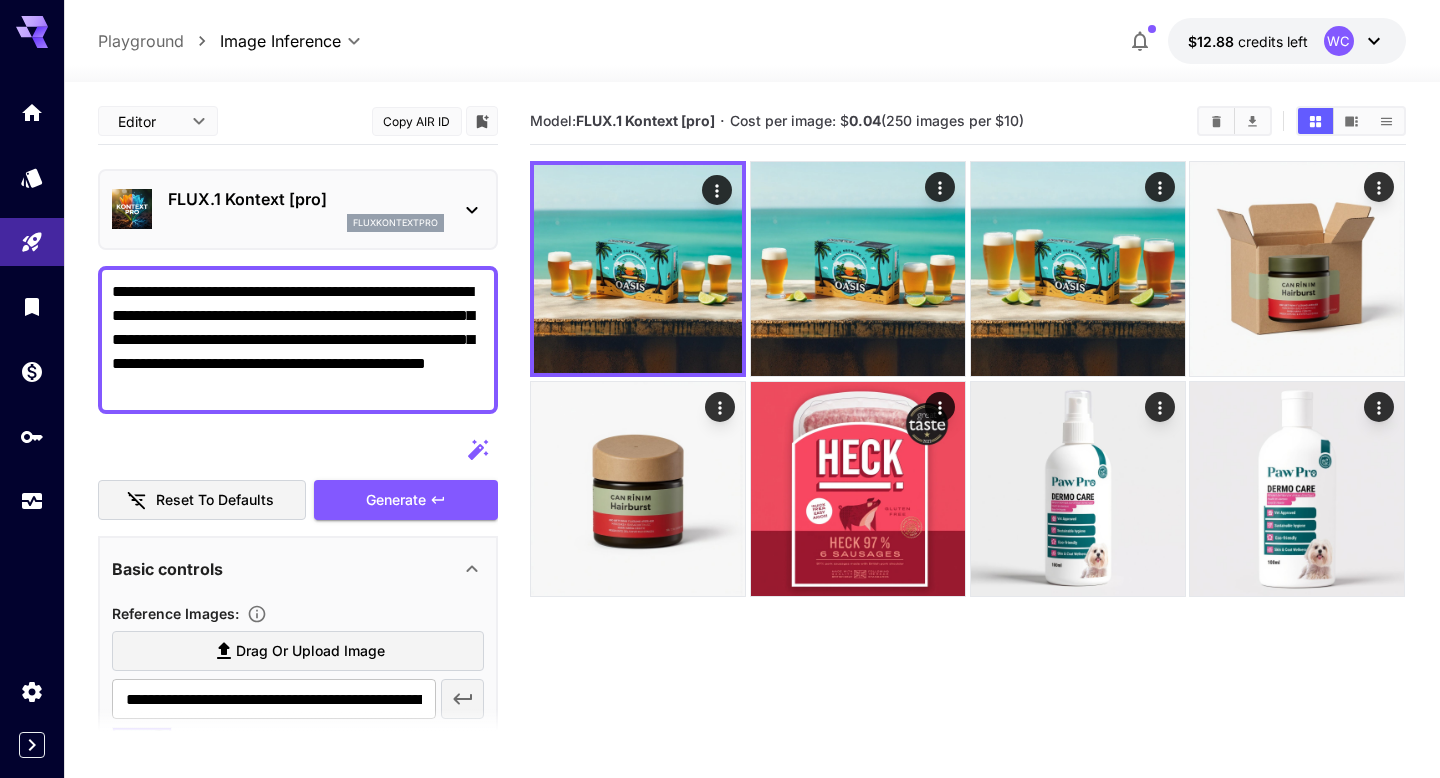 drag, startPoint x: 317, startPoint y: 390, endPoint x: 337, endPoint y: 397, distance: 21.189621 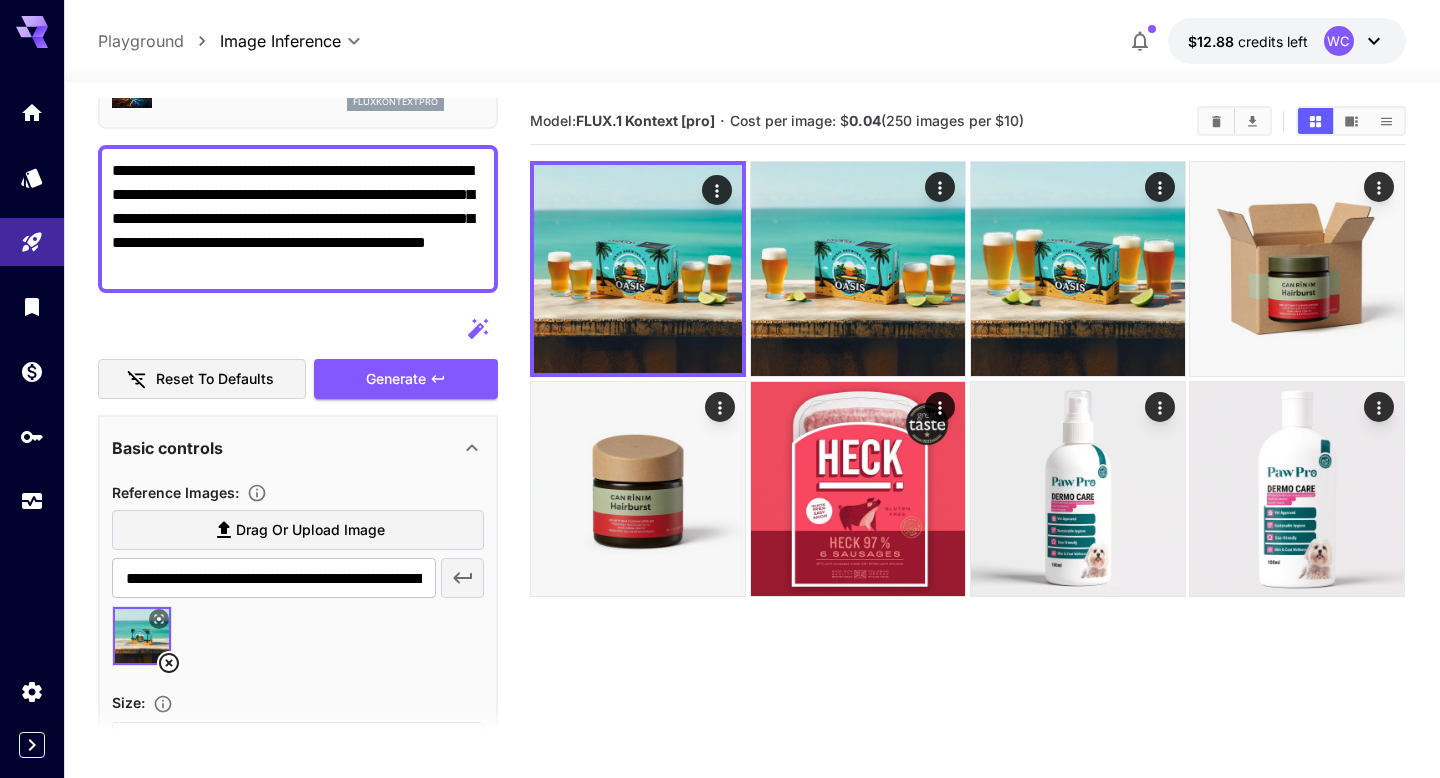 scroll, scrollTop: 97, scrollLeft: 0, axis: vertical 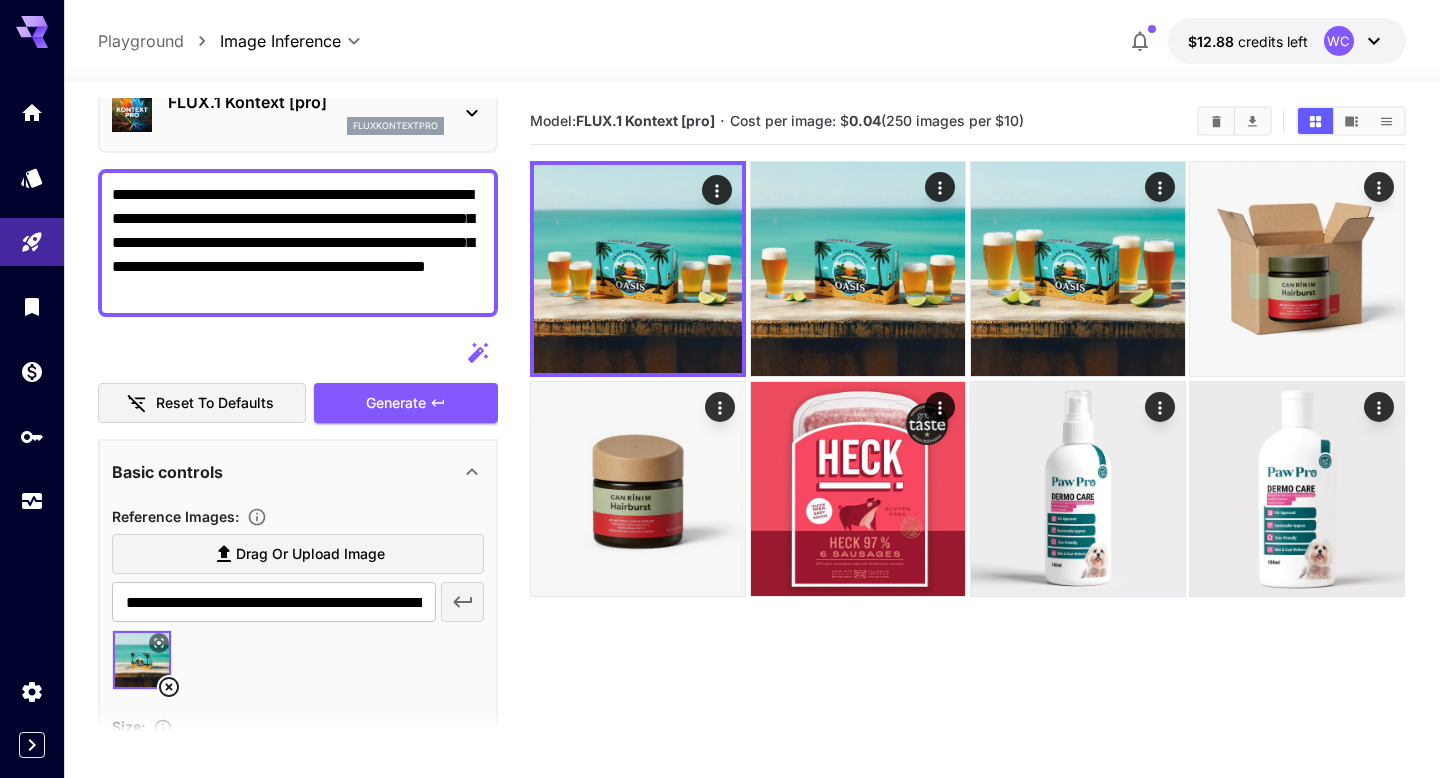 drag, startPoint x: 399, startPoint y: 294, endPoint x: 82, endPoint y: 117, distance: 363.06747 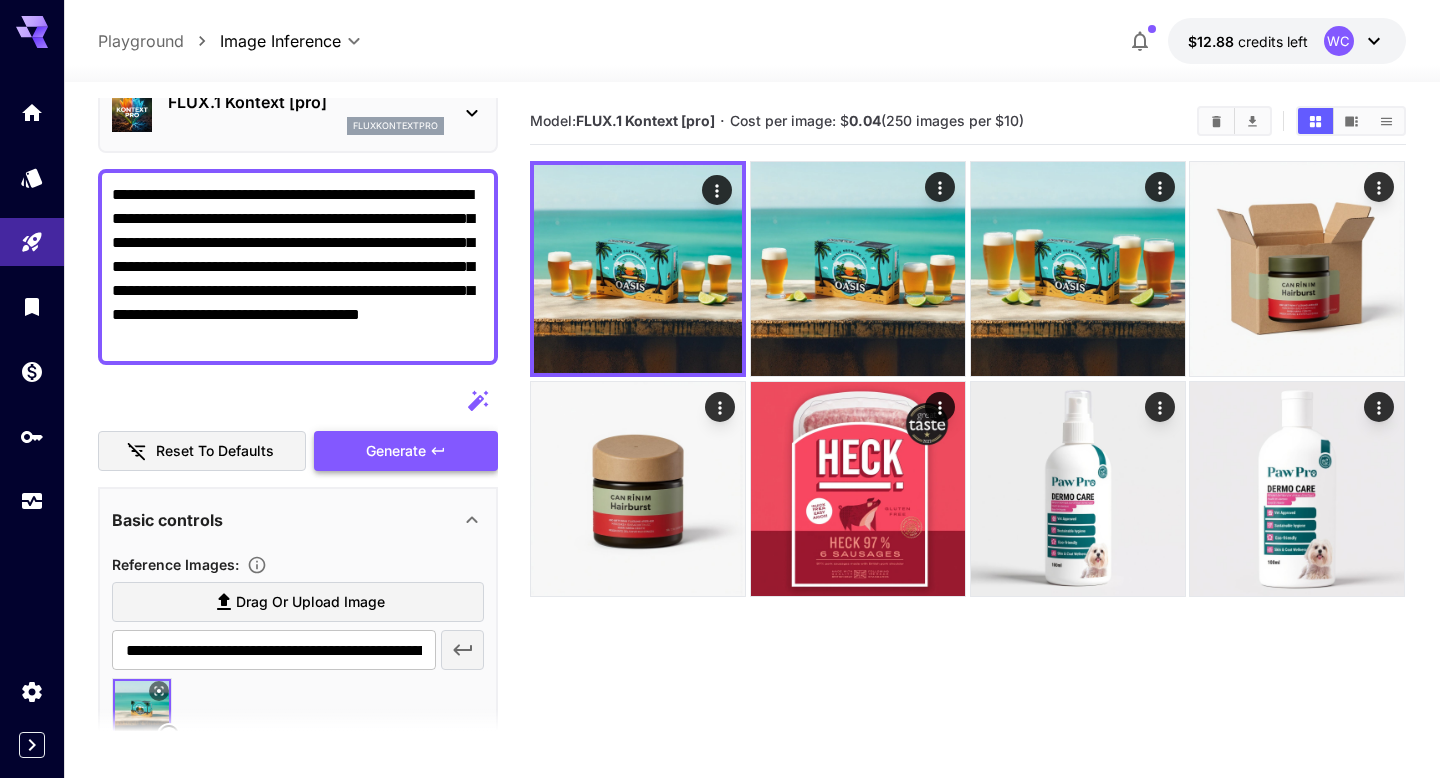 type on "**********" 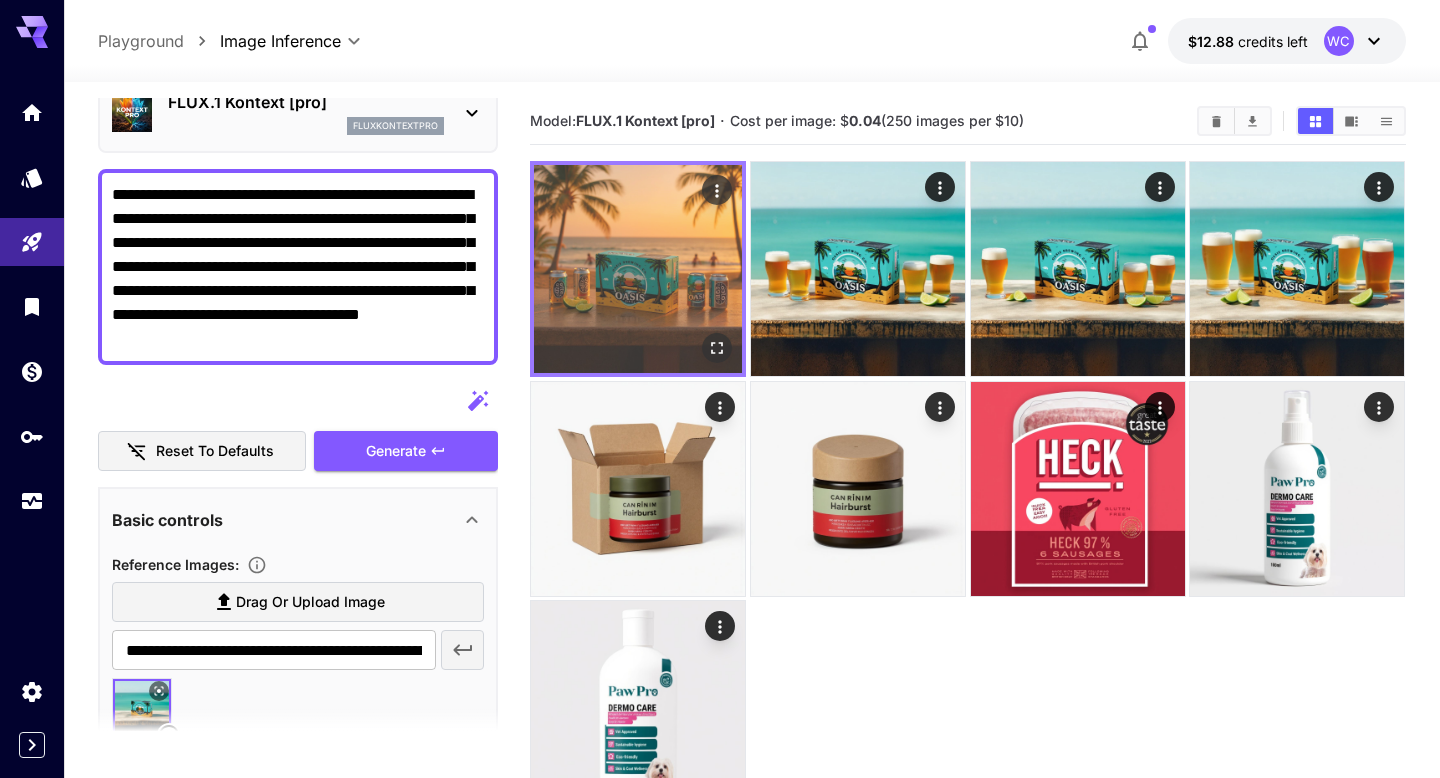 click at bounding box center (638, 269) 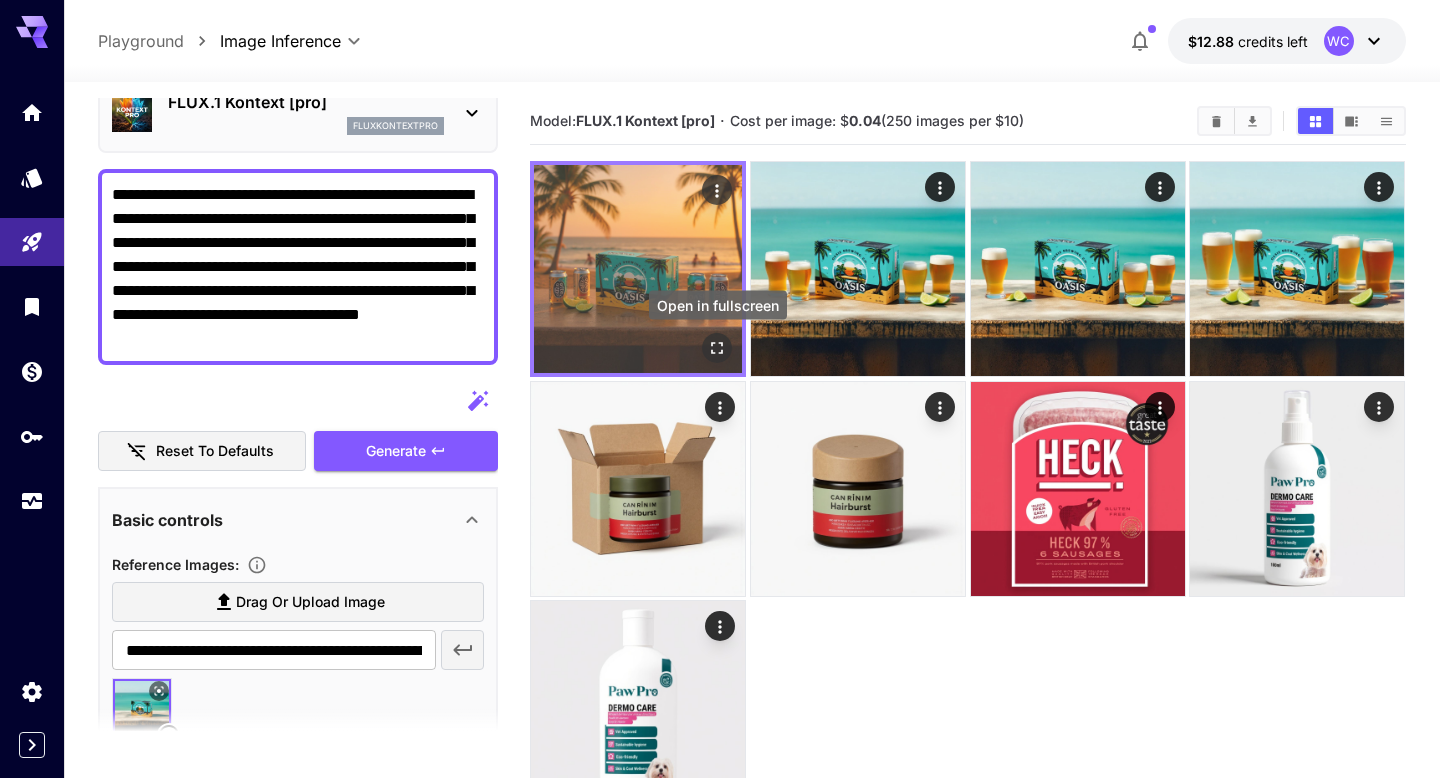 click 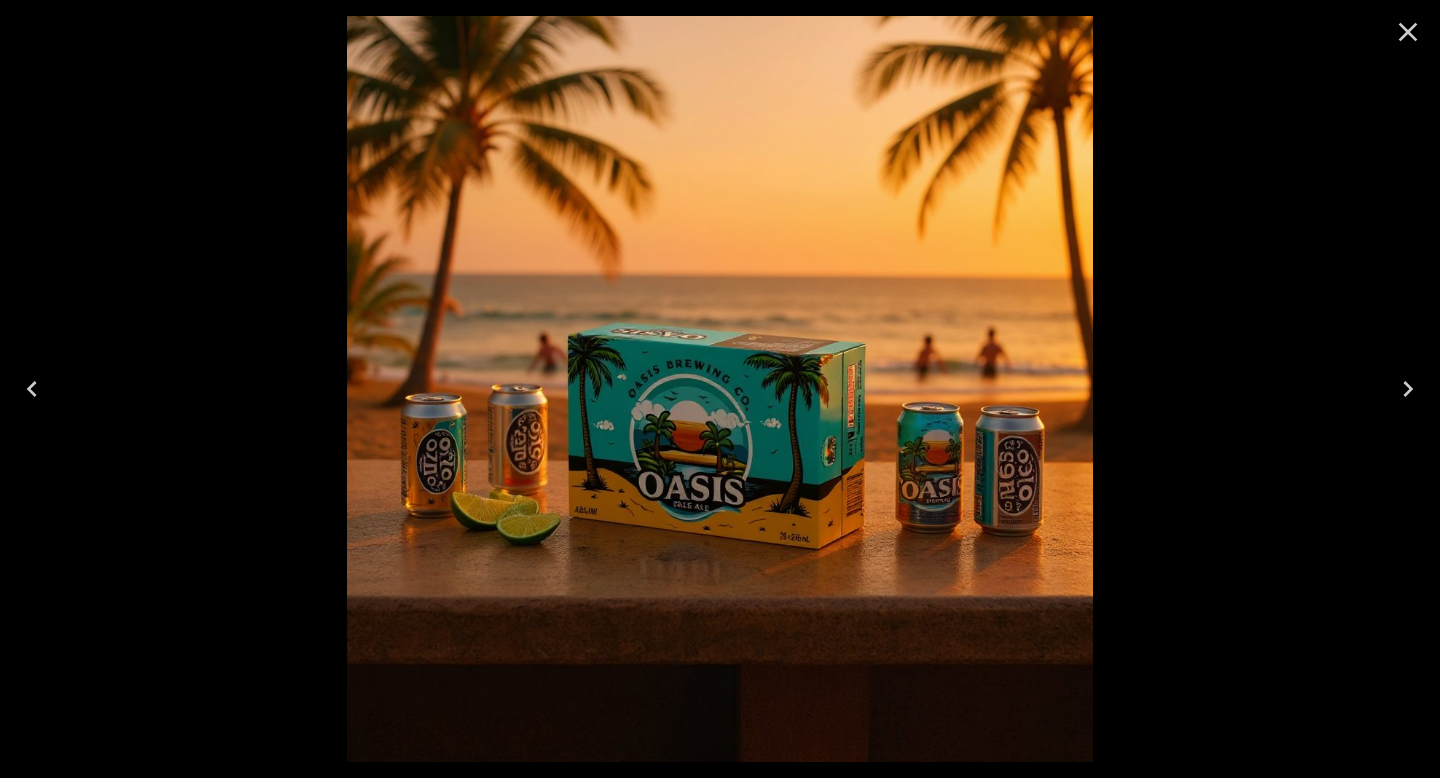 click 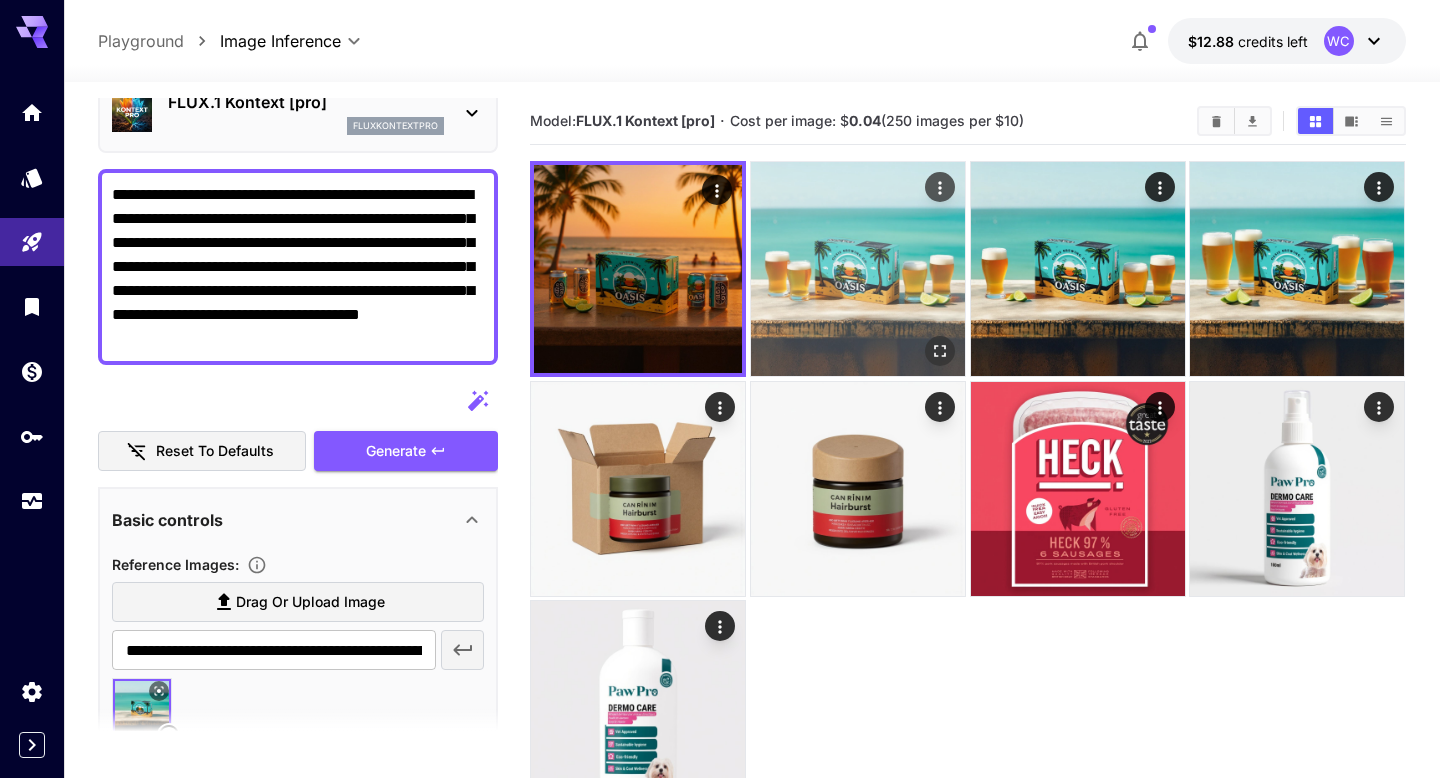 click at bounding box center [858, 269] 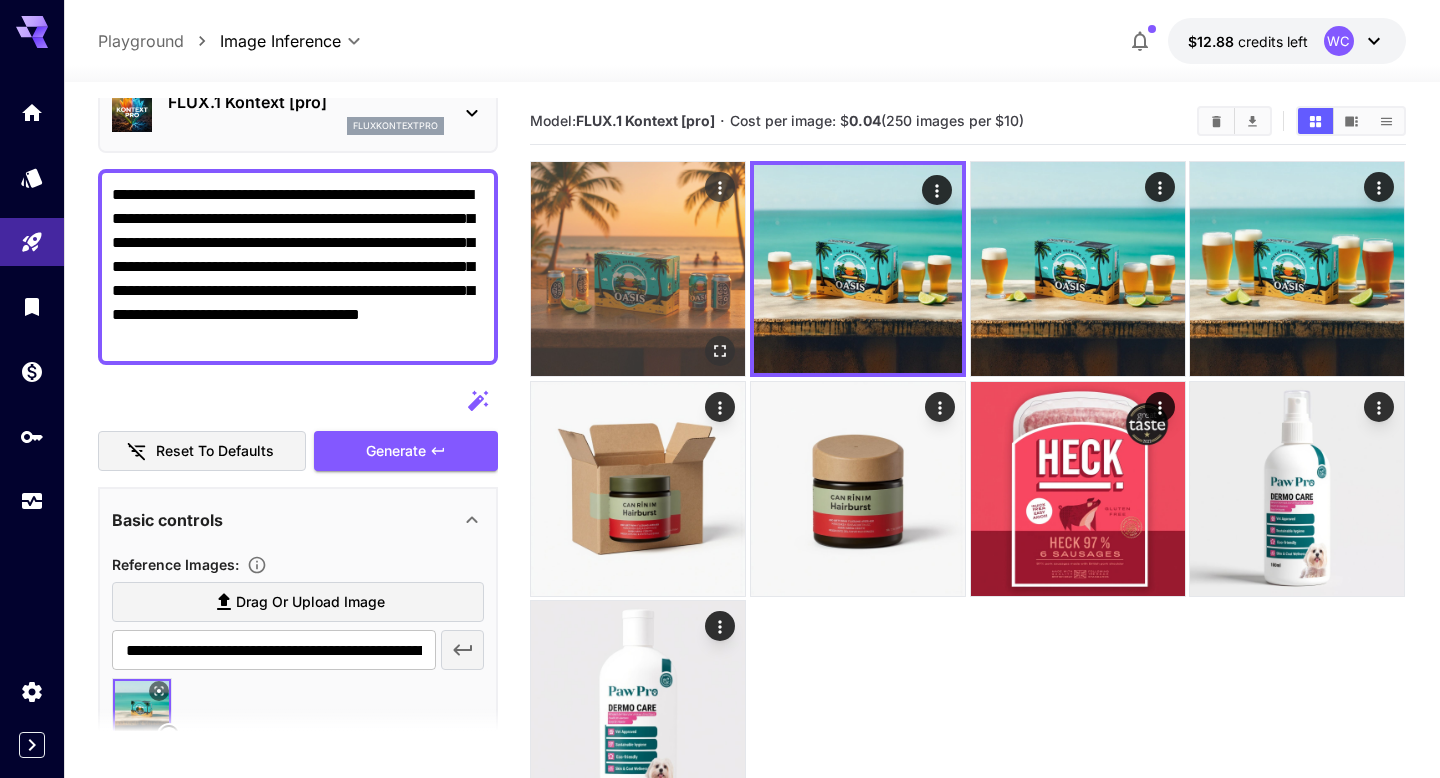 click at bounding box center [638, 269] 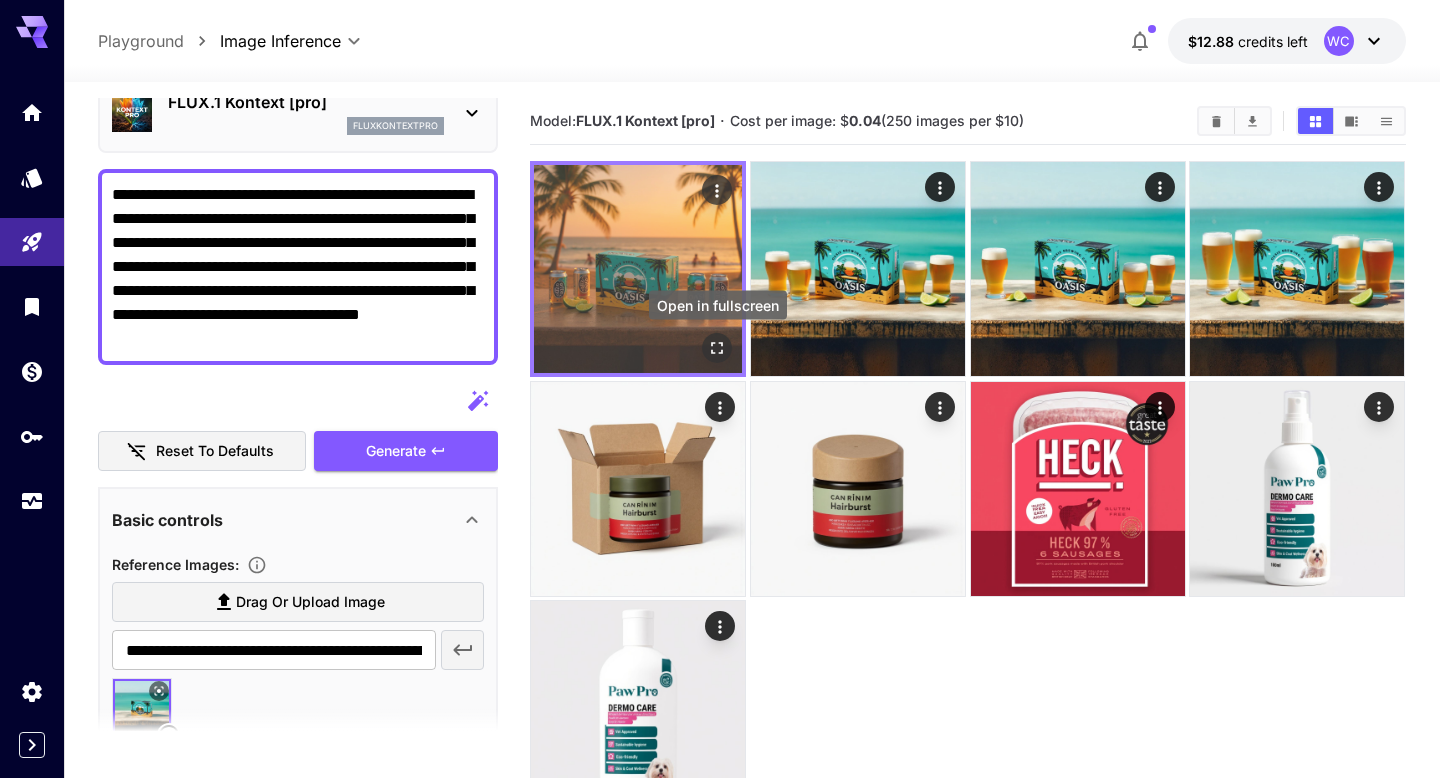 click 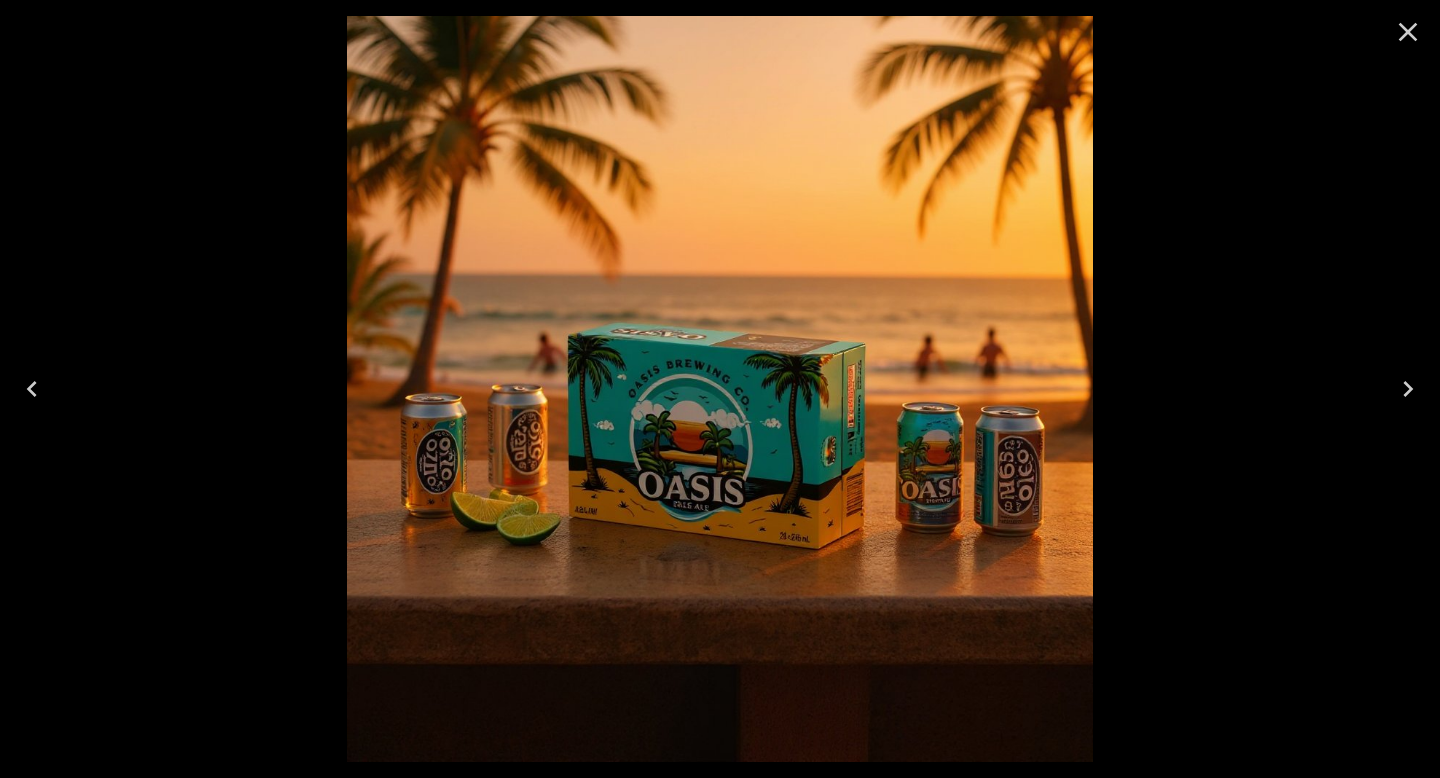 click 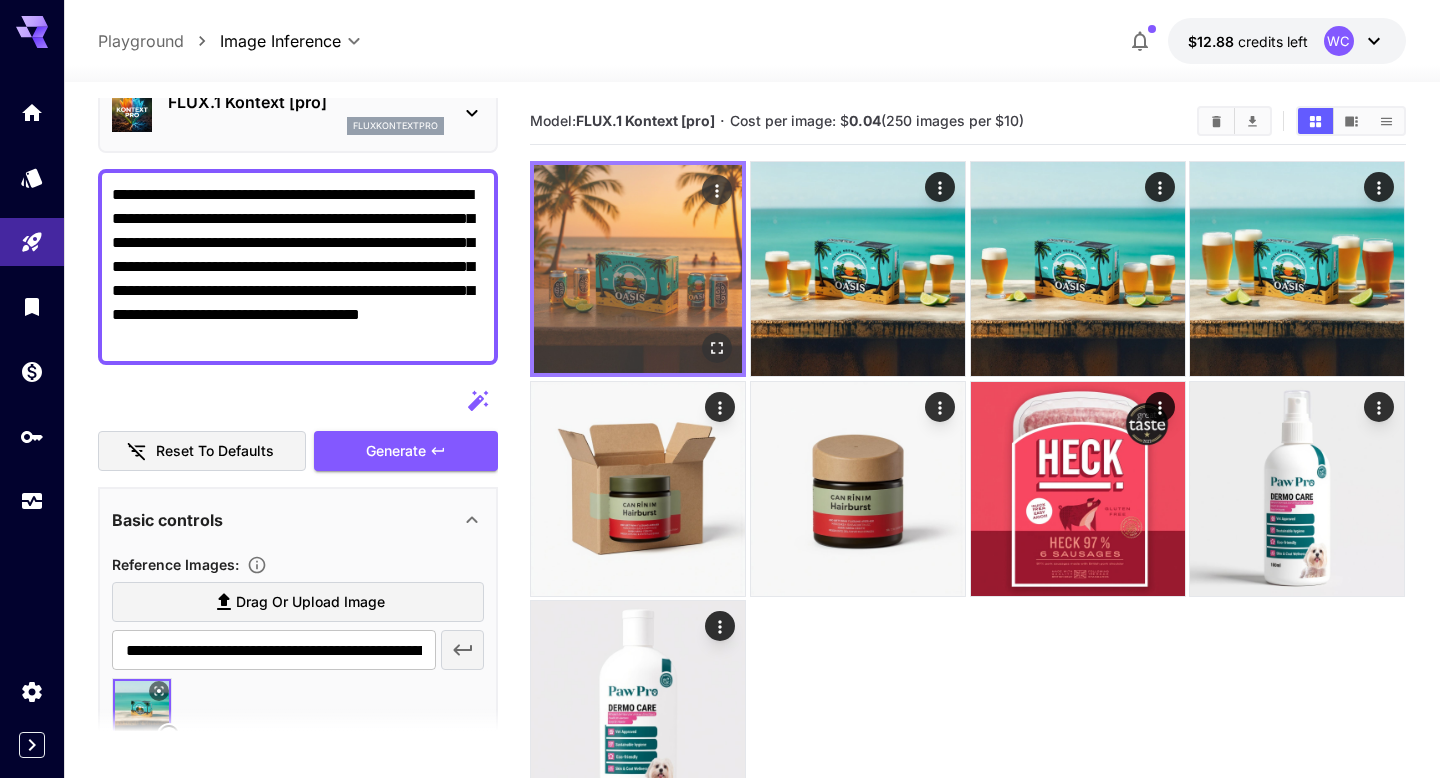 click 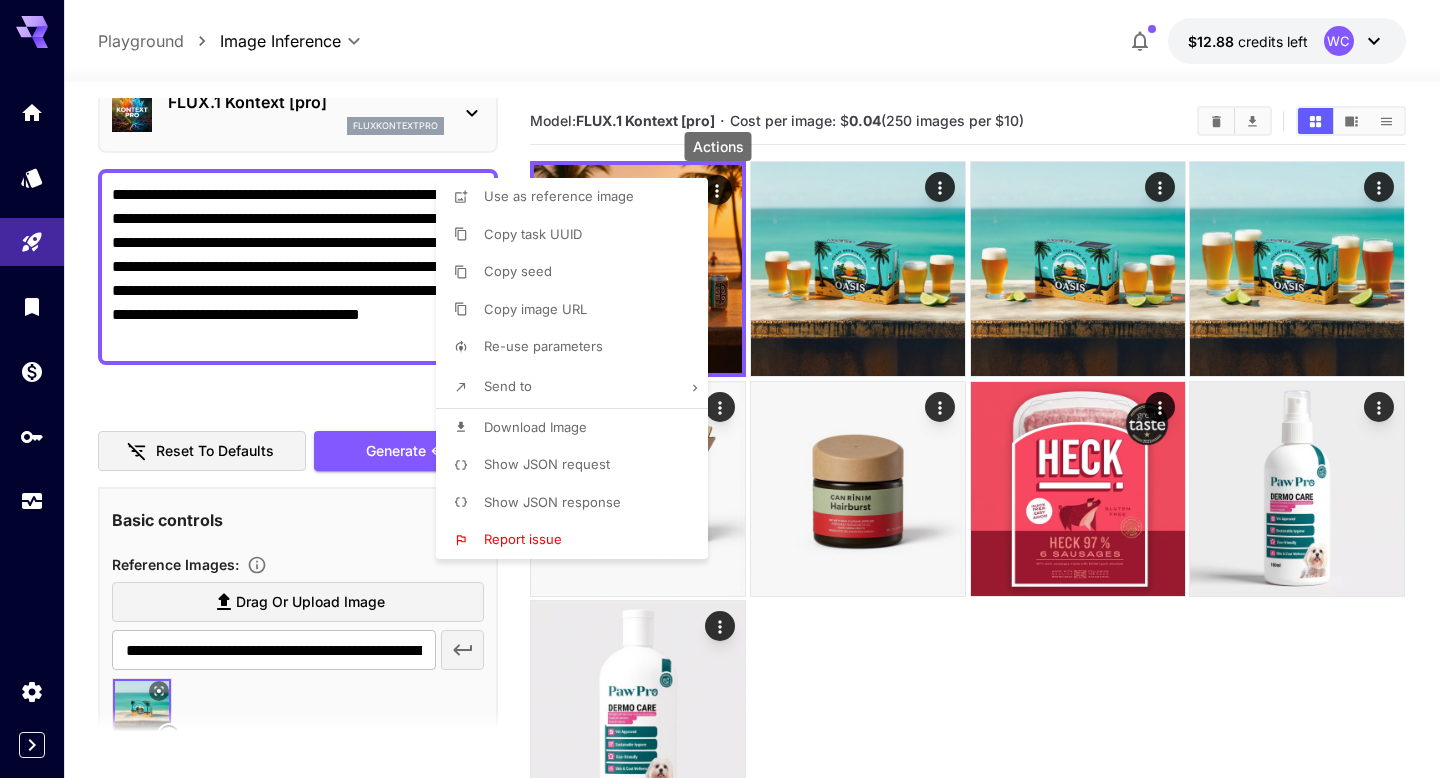 click on "Download Image" at bounding box center [535, 427] 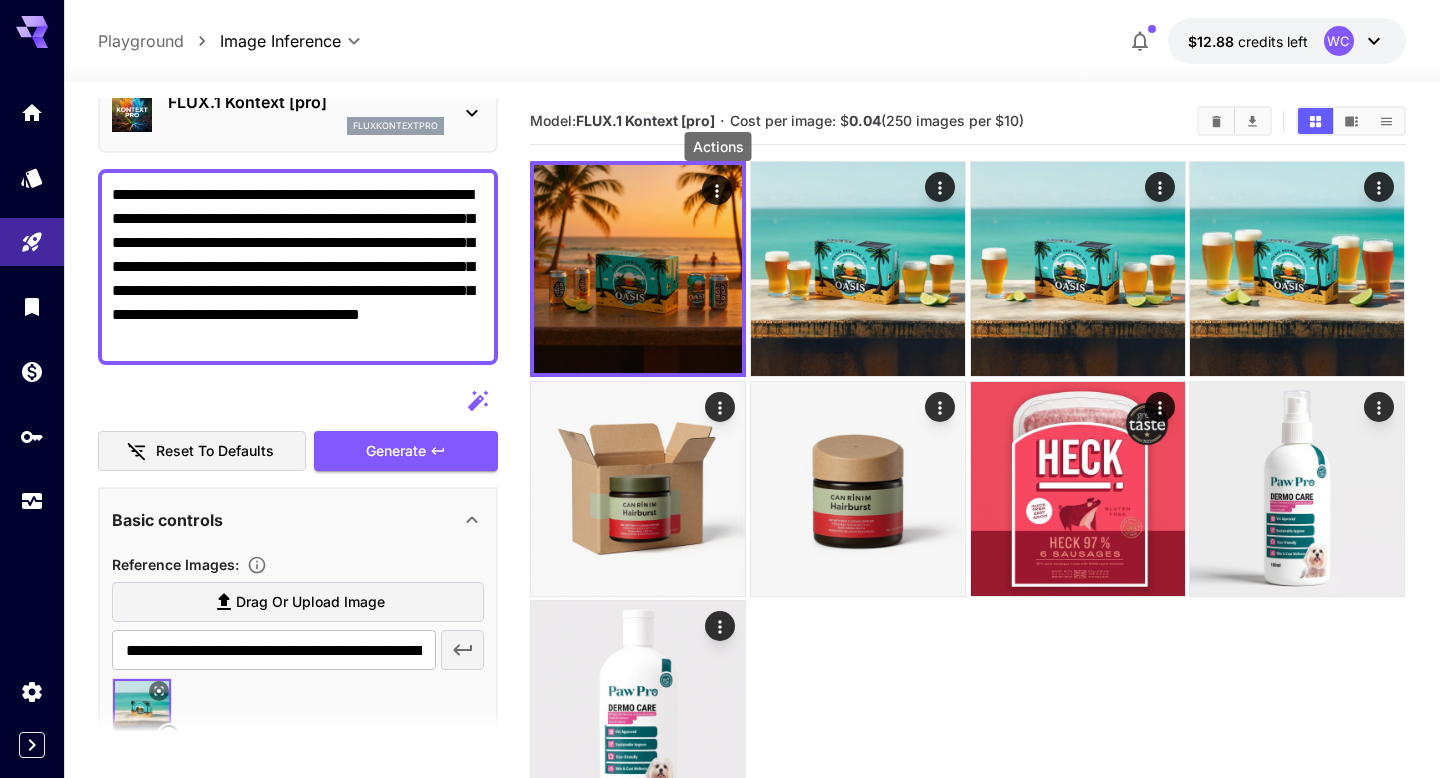 click on "Drag or upload image" at bounding box center (310, 602) 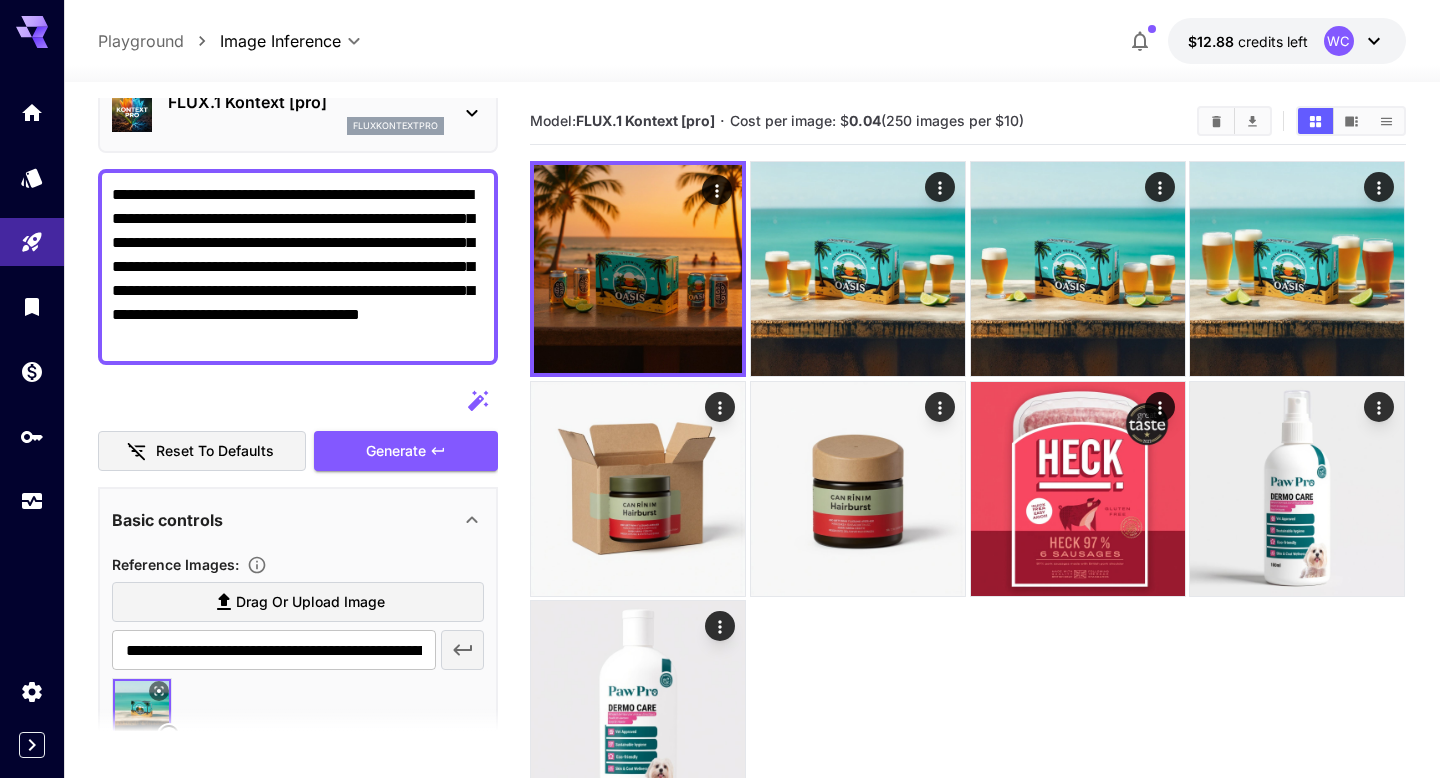 click on "Drag or upload image" at bounding box center (310, 602) 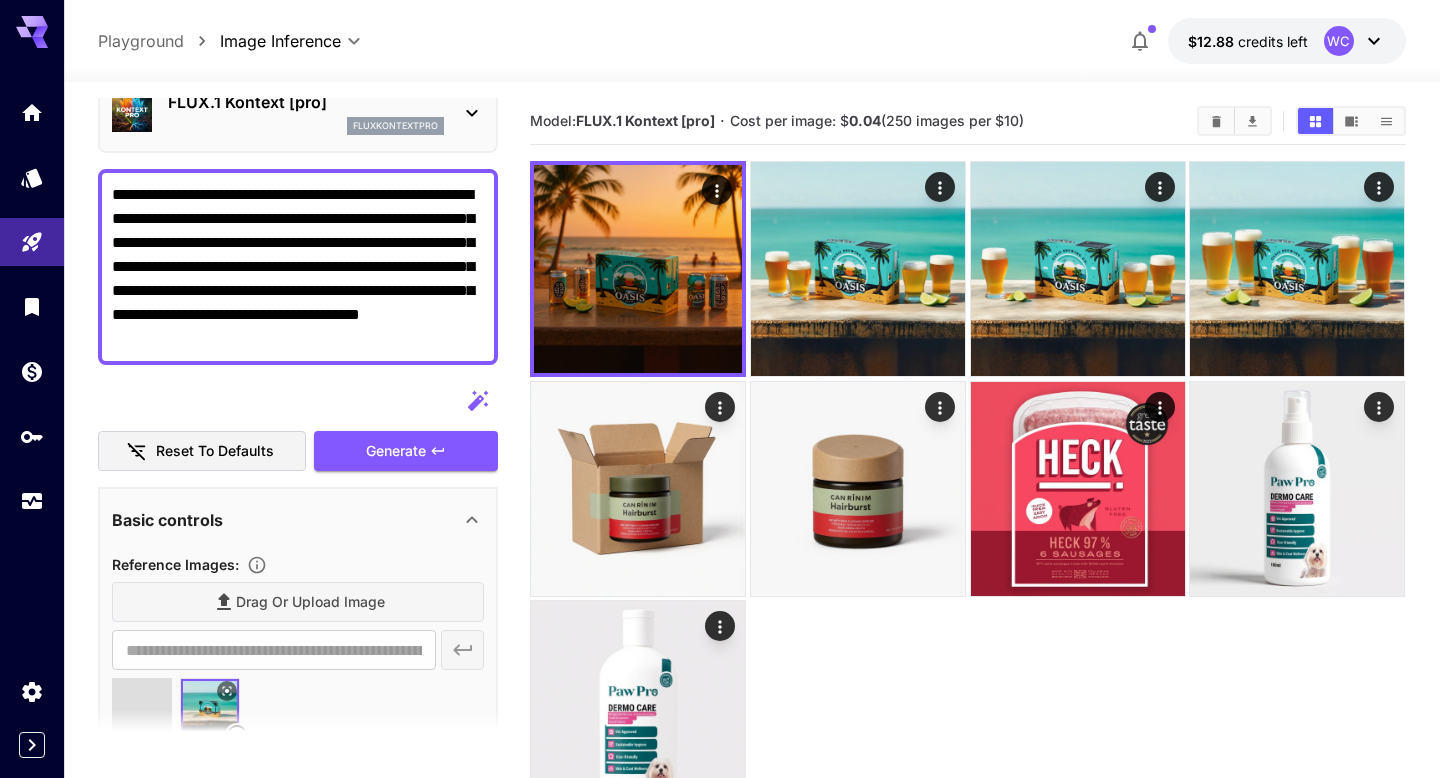 type on "**********" 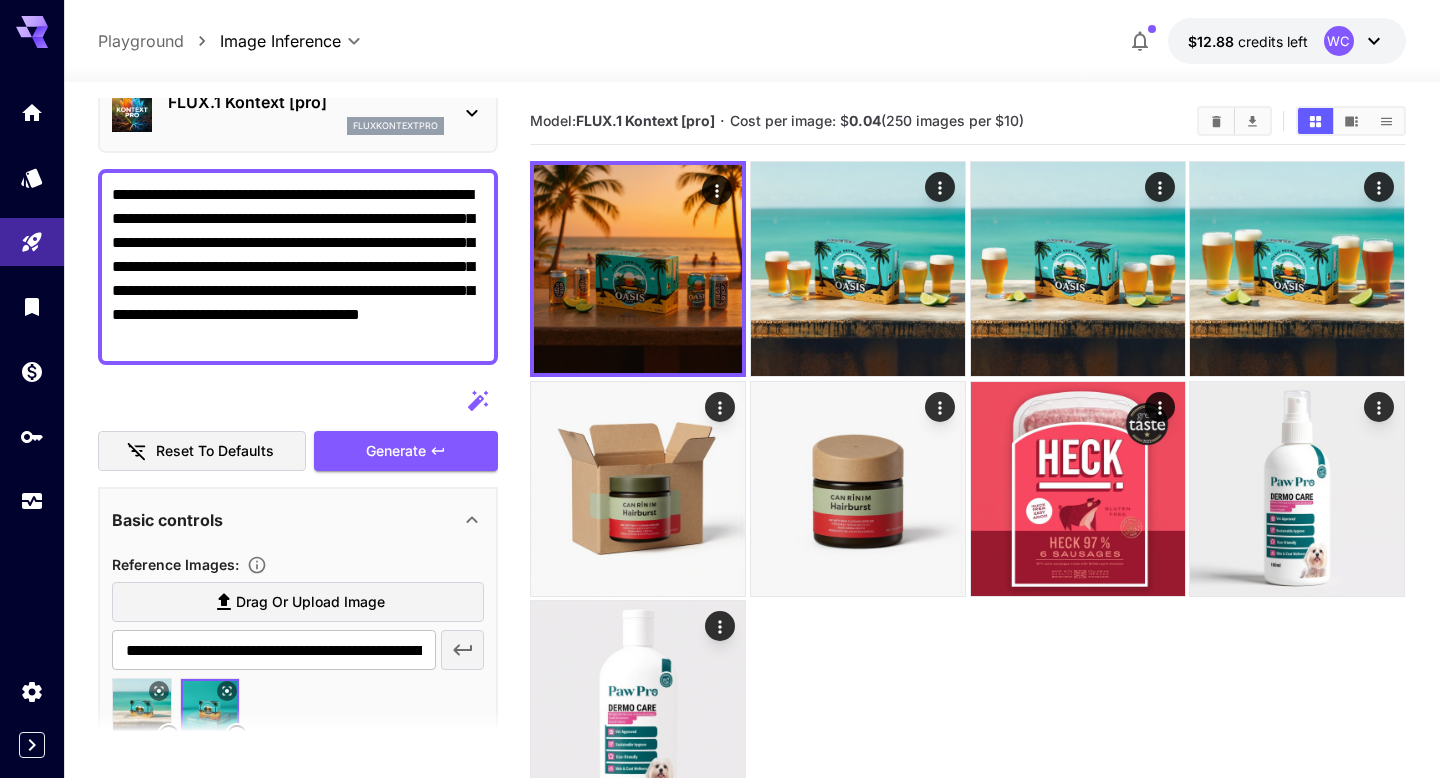 click on "**********" at bounding box center [298, 267] 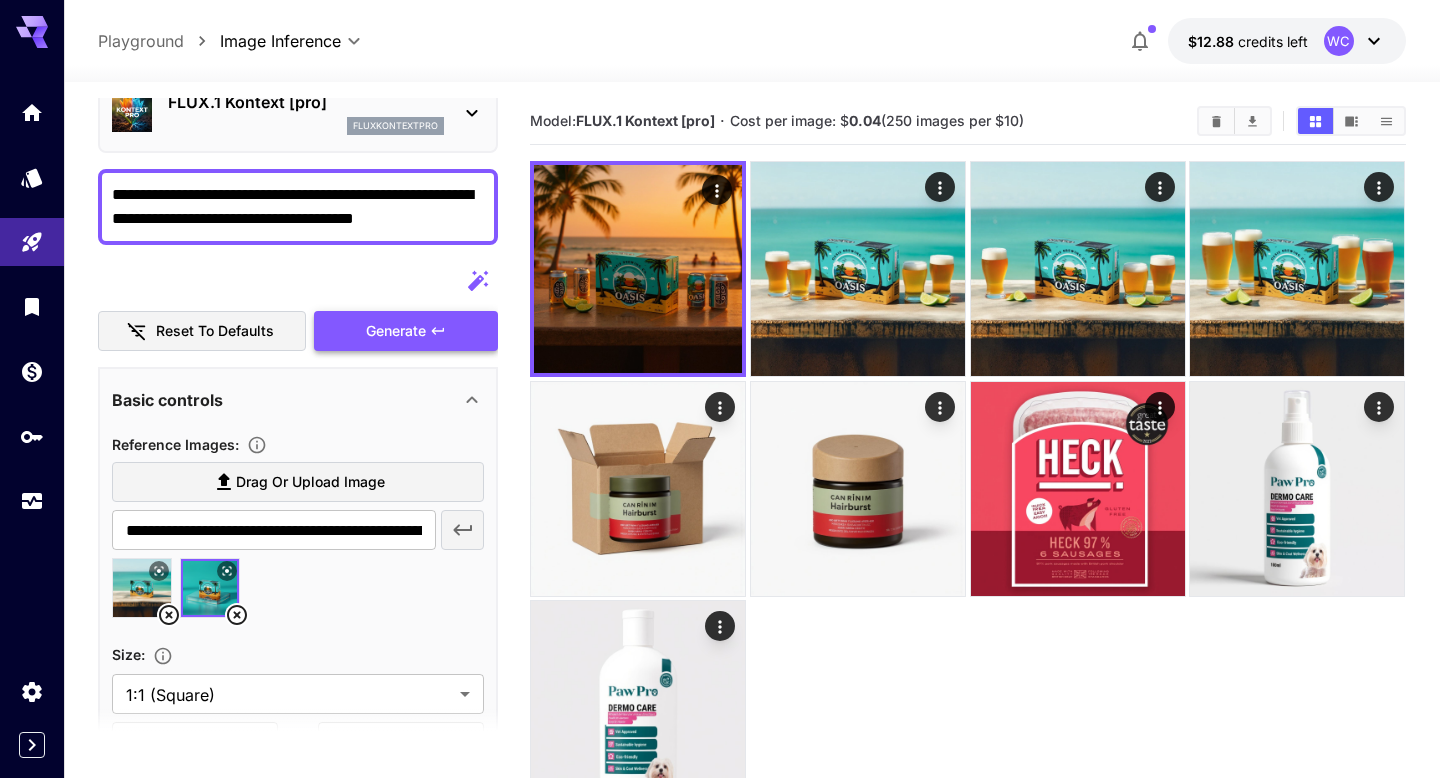 type on "**********" 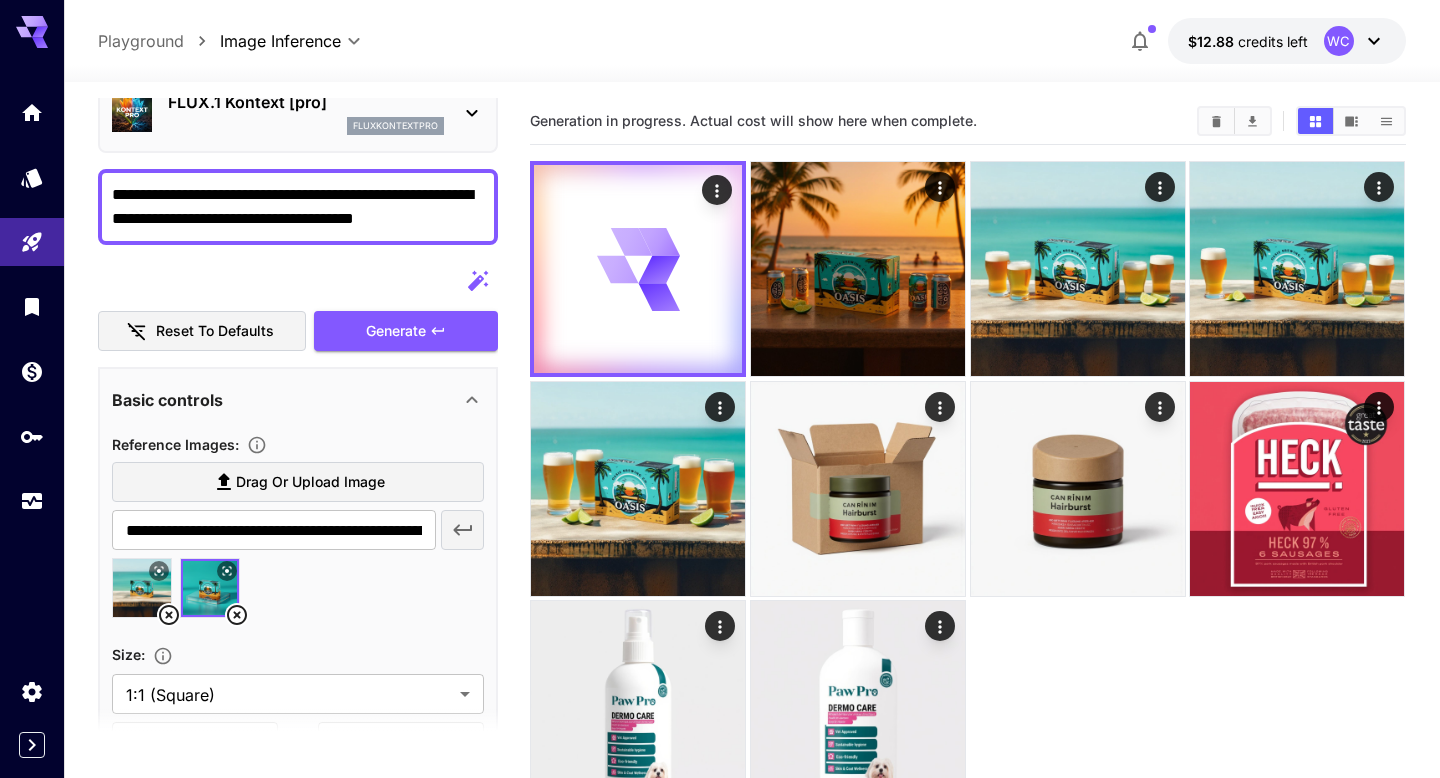 click 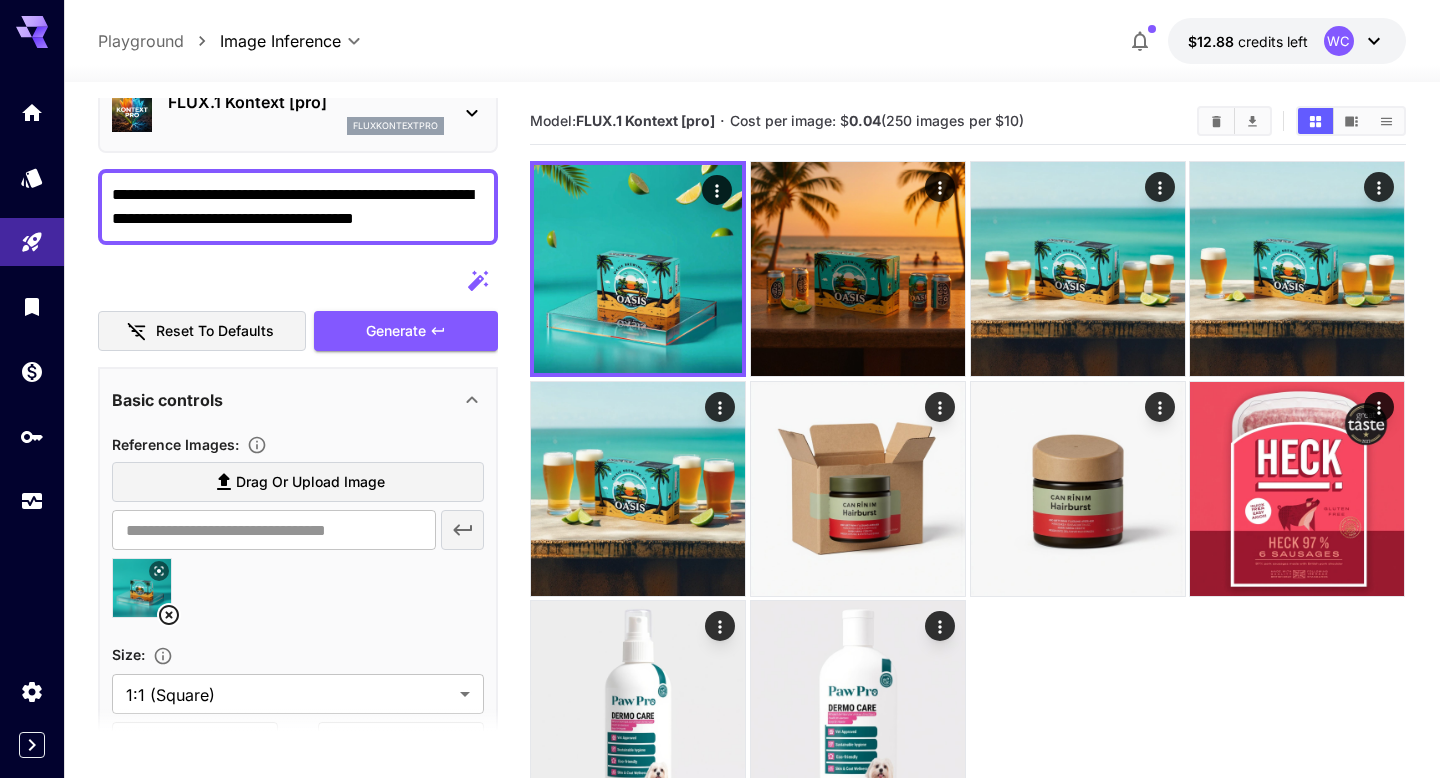 click on "**********" at bounding box center [298, 207] 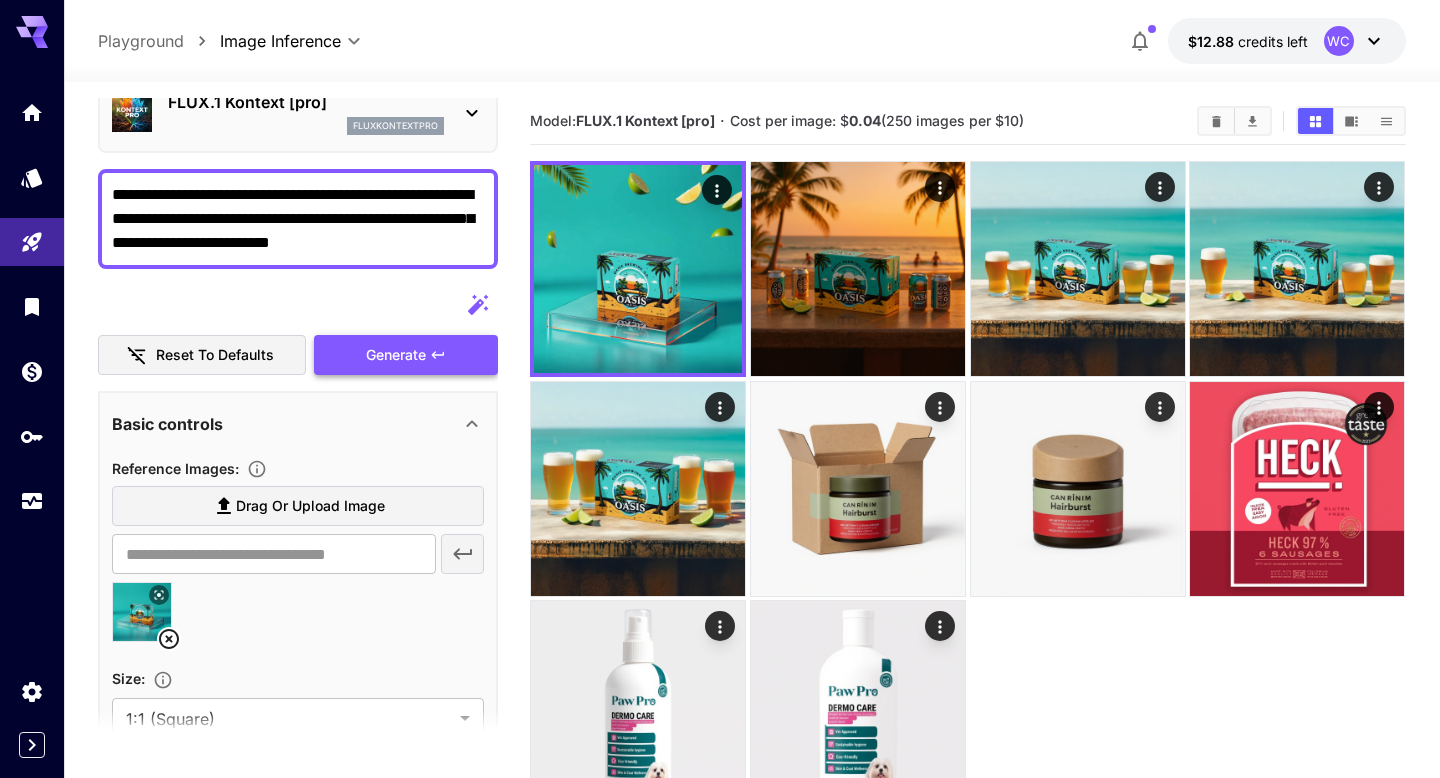 click on "Generate" at bounding box center (396, 355) 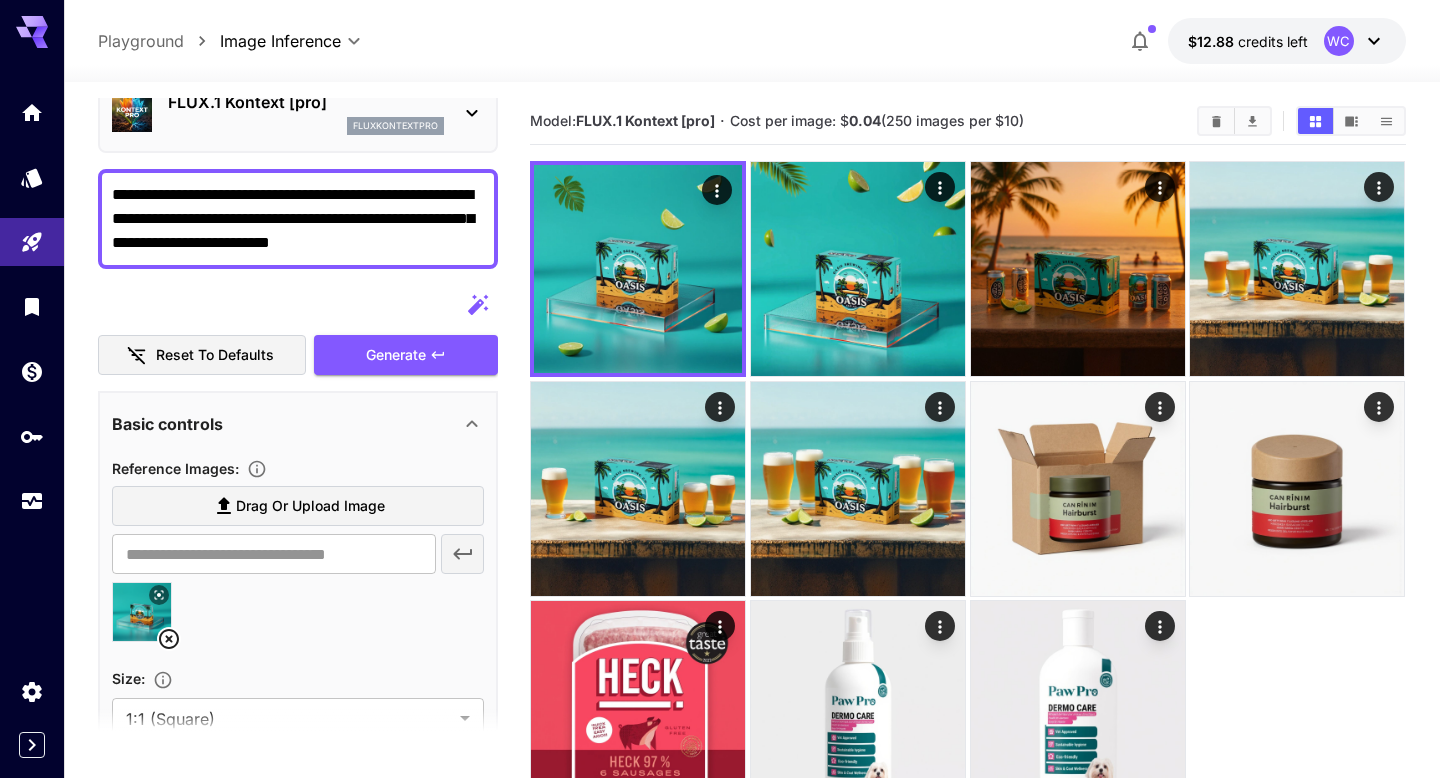 click on "**********" at bounding box center (298, 219) 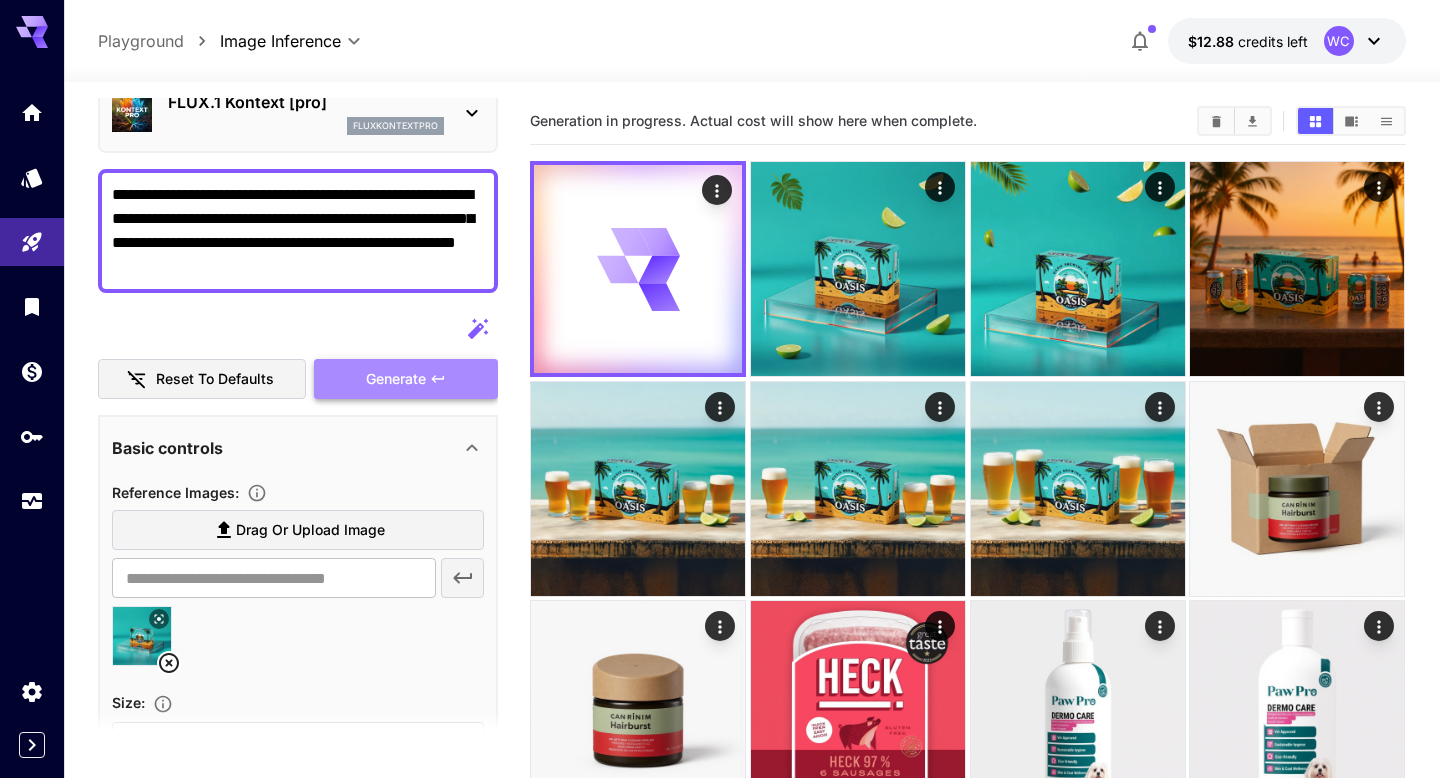 click on "Generate" at bounding box center (396, 379) 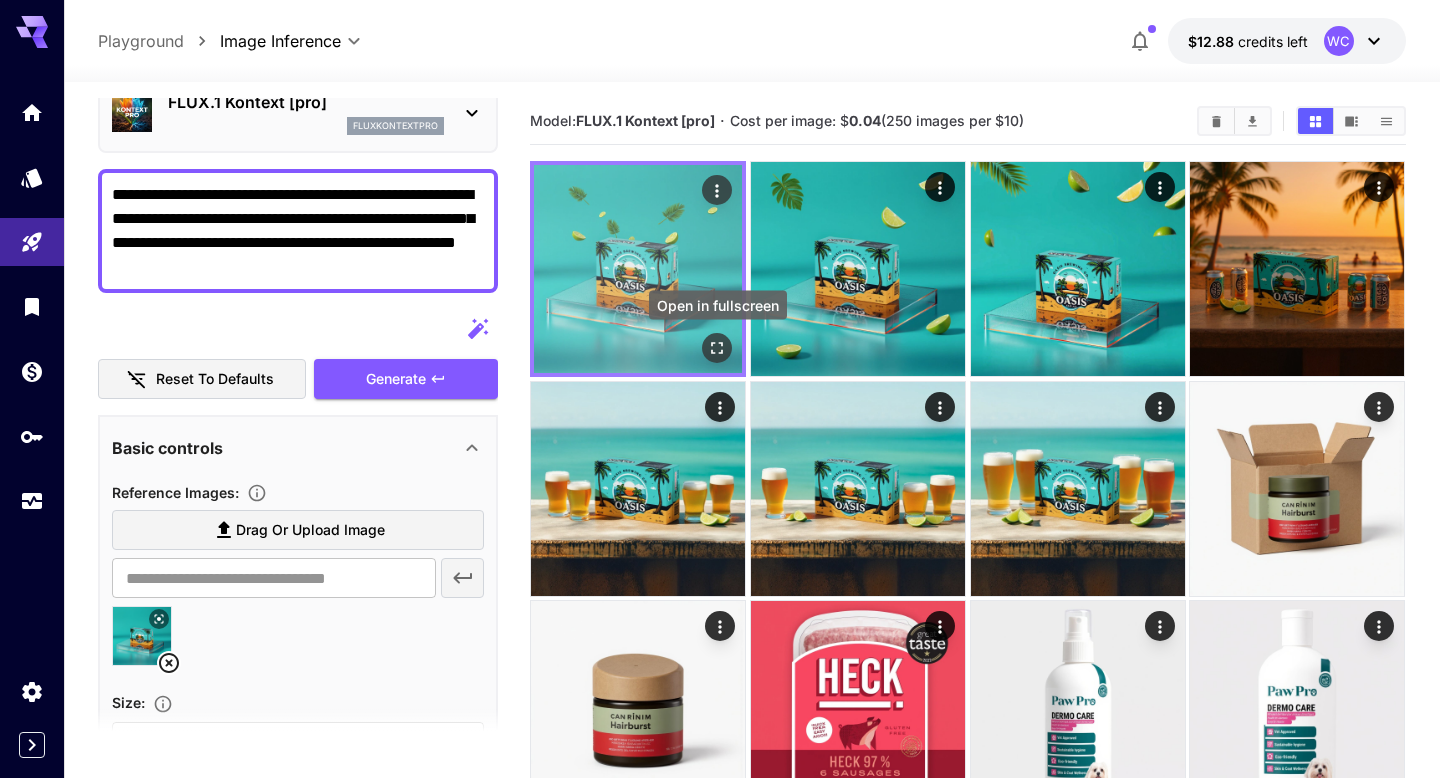 click 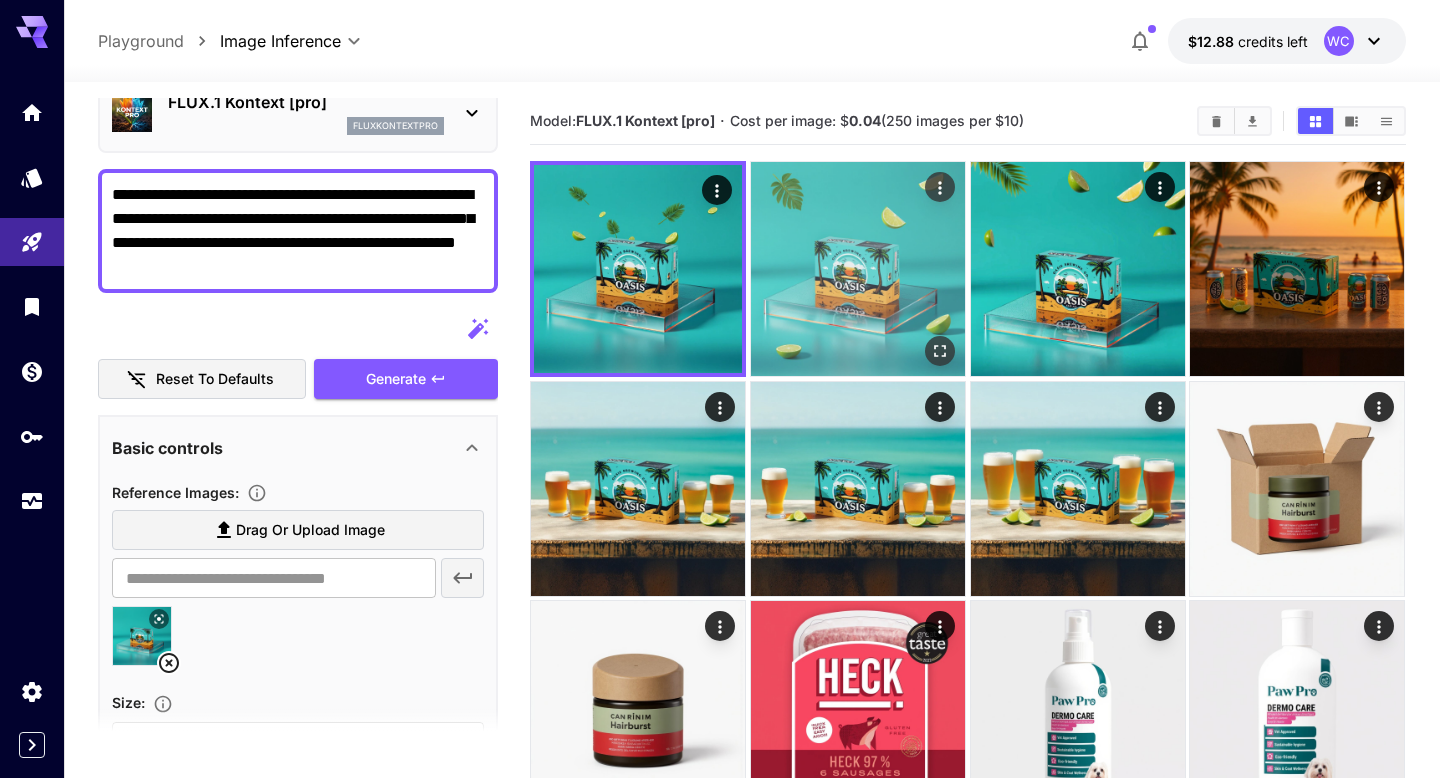 click 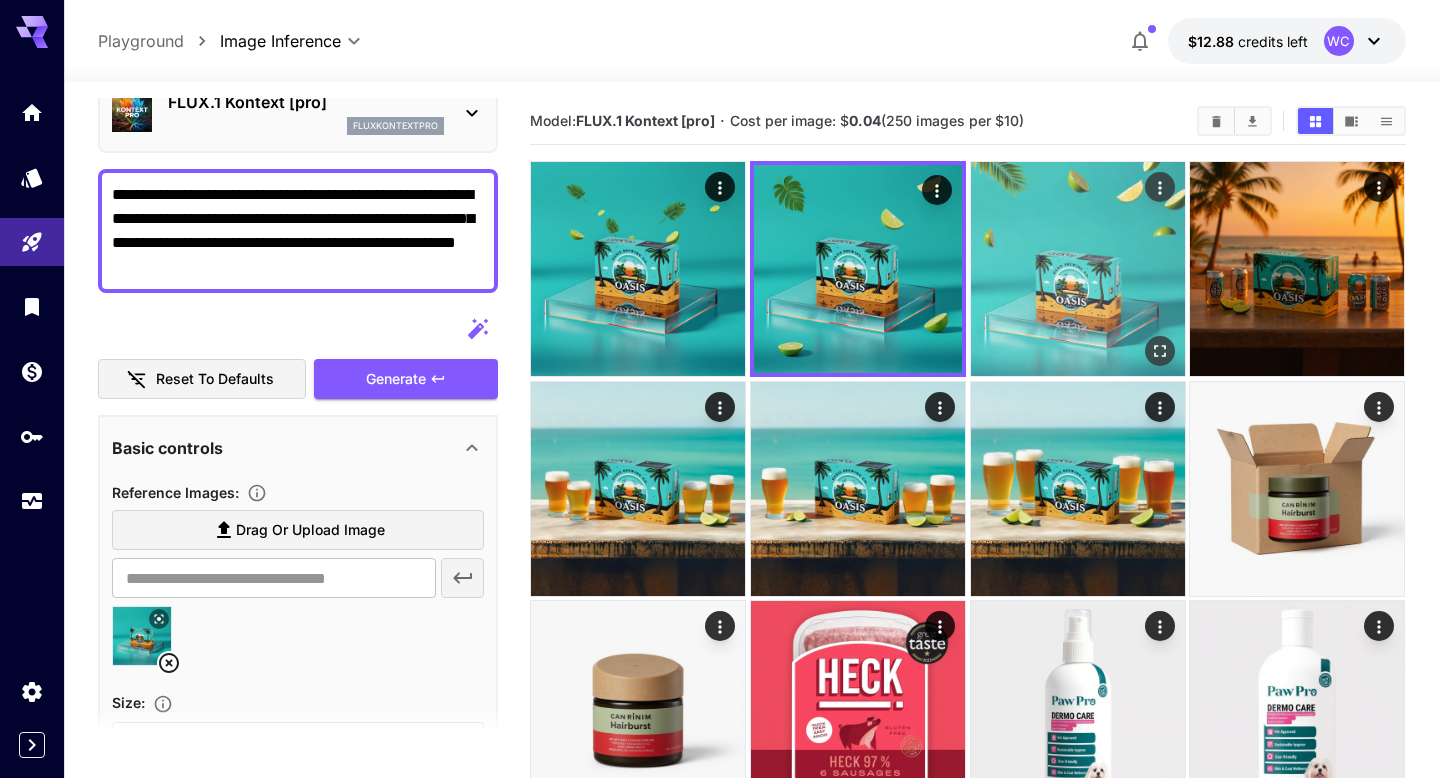 click at bounding box center [1078, 269] 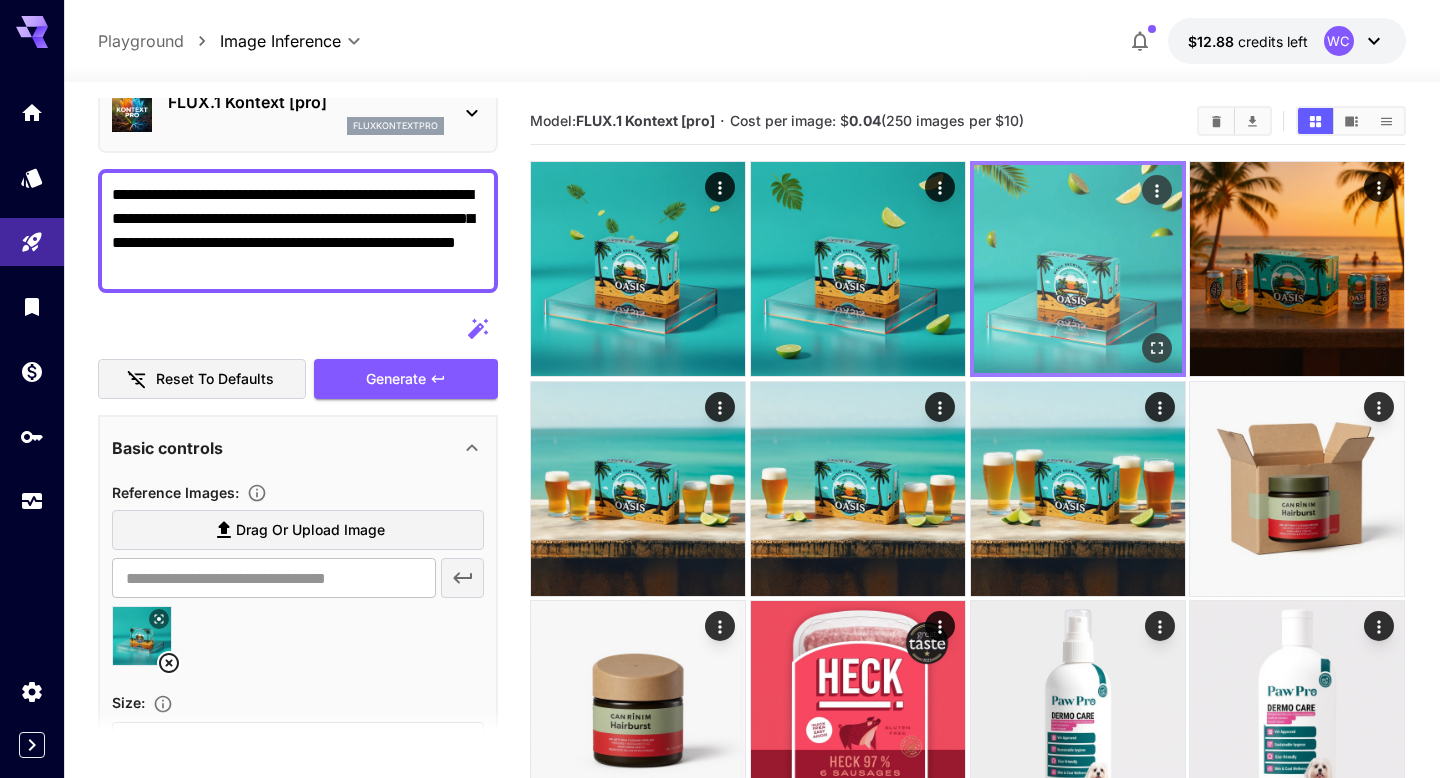 click 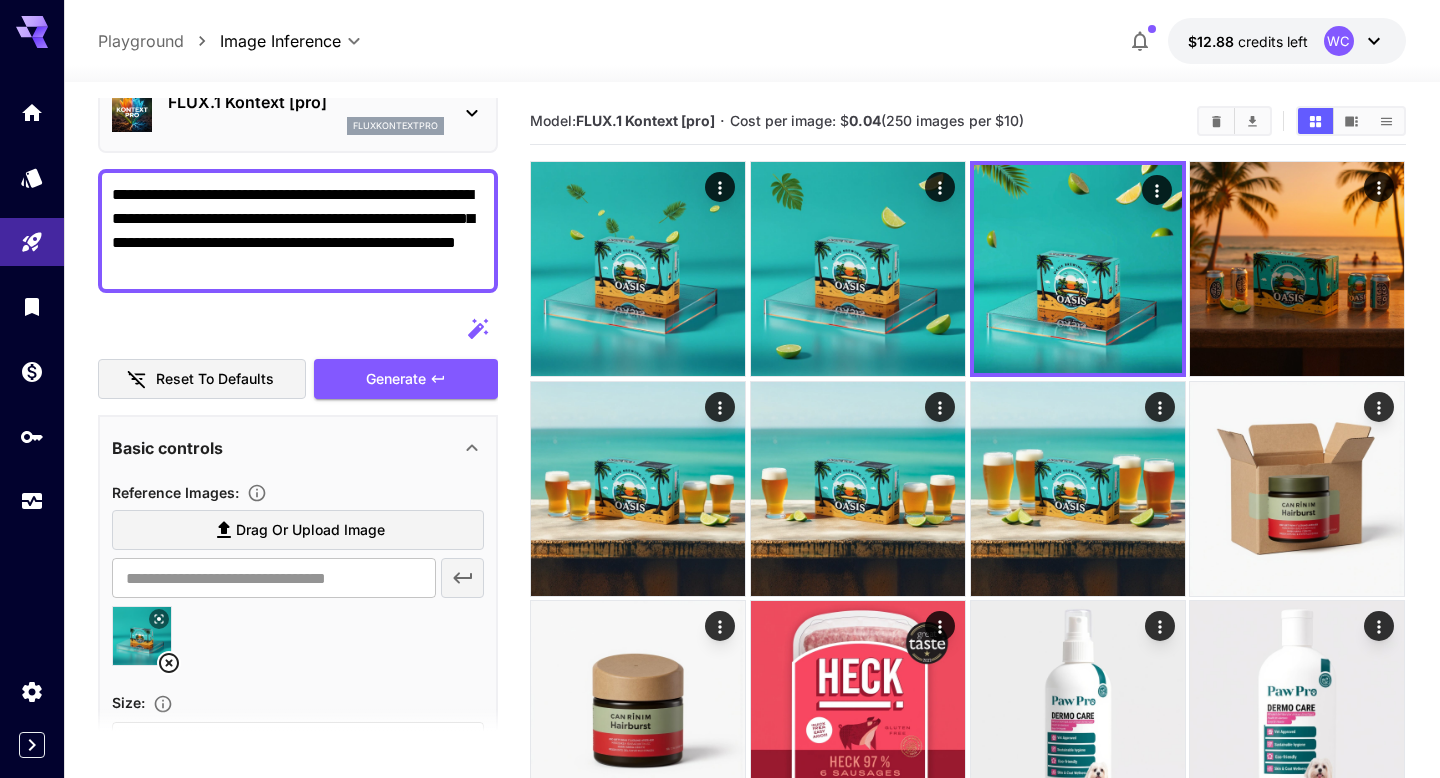 click 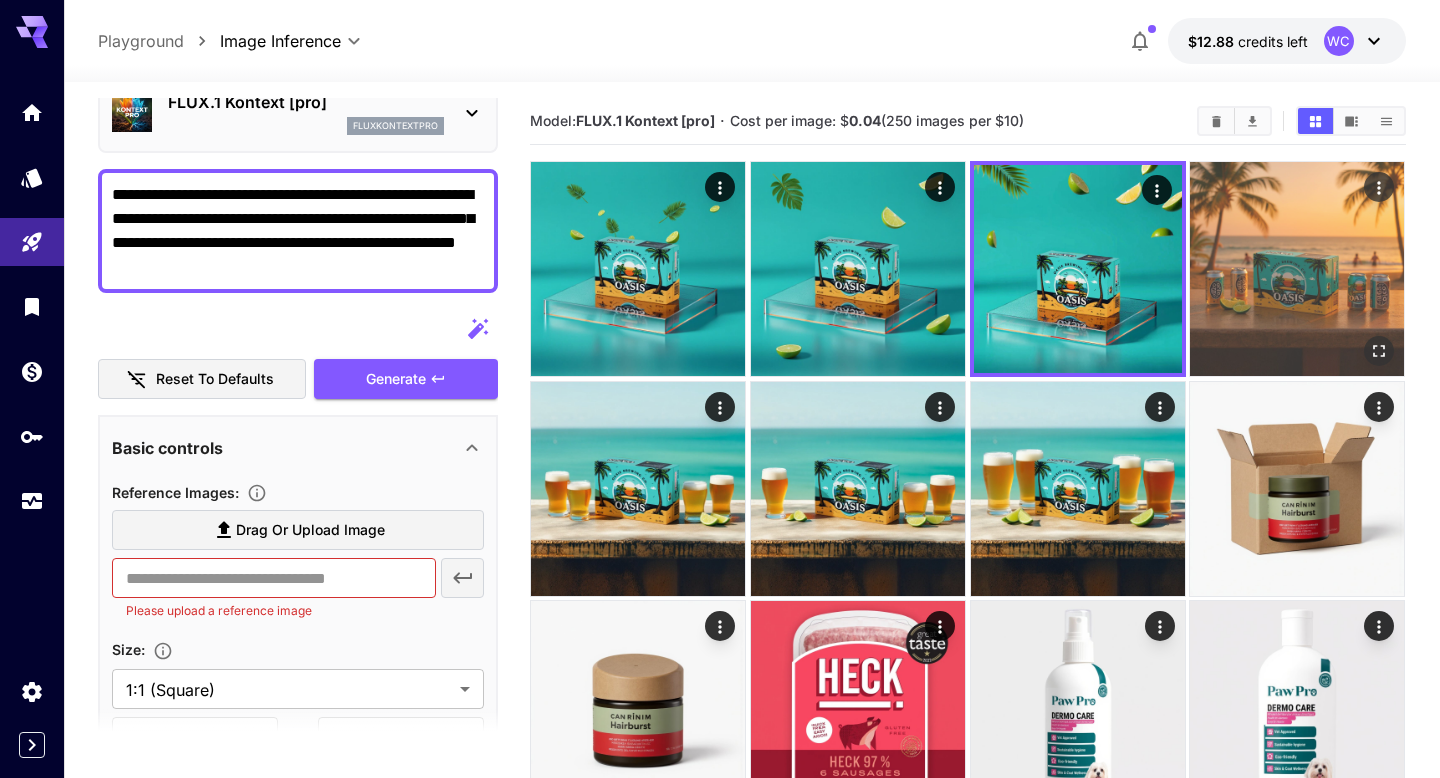 click at bounding box center (1297, 269) 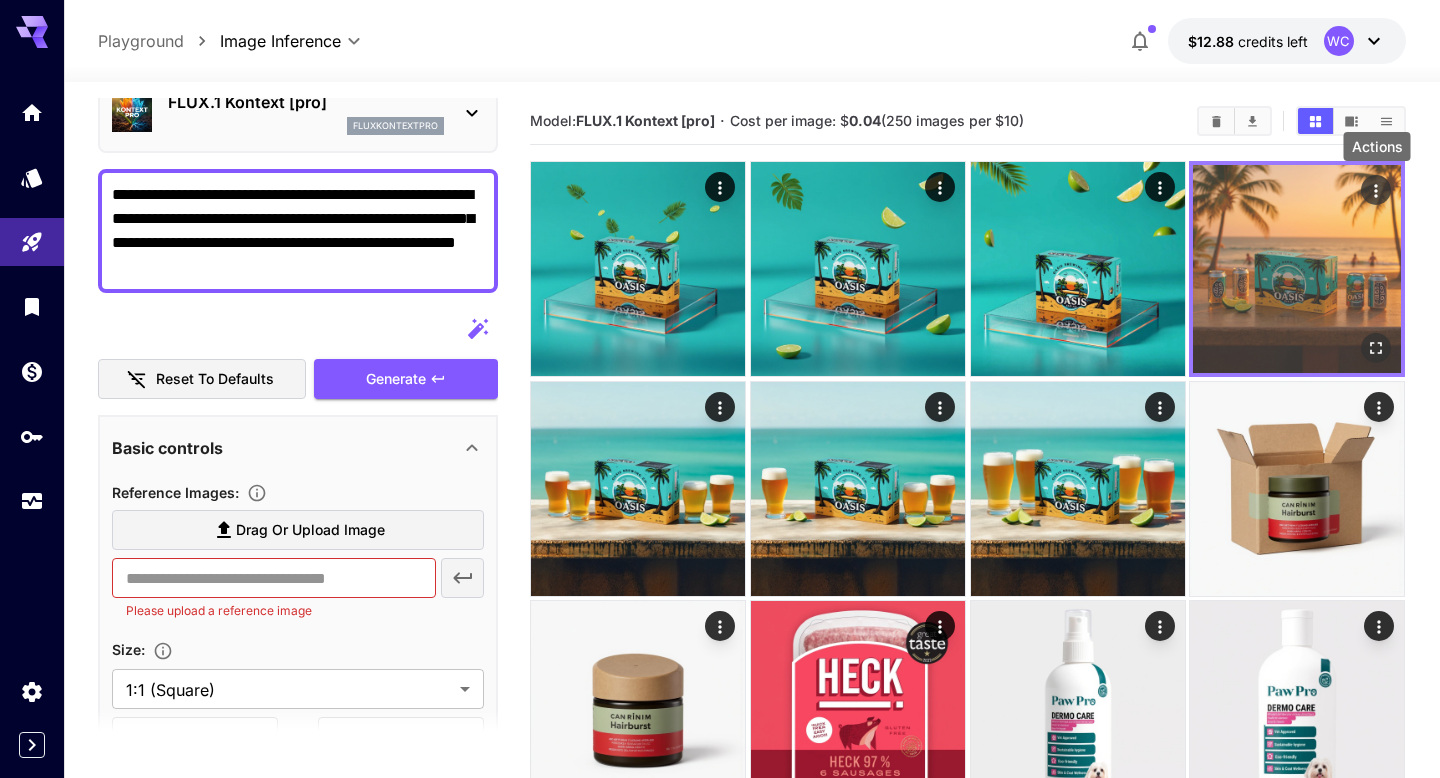 click 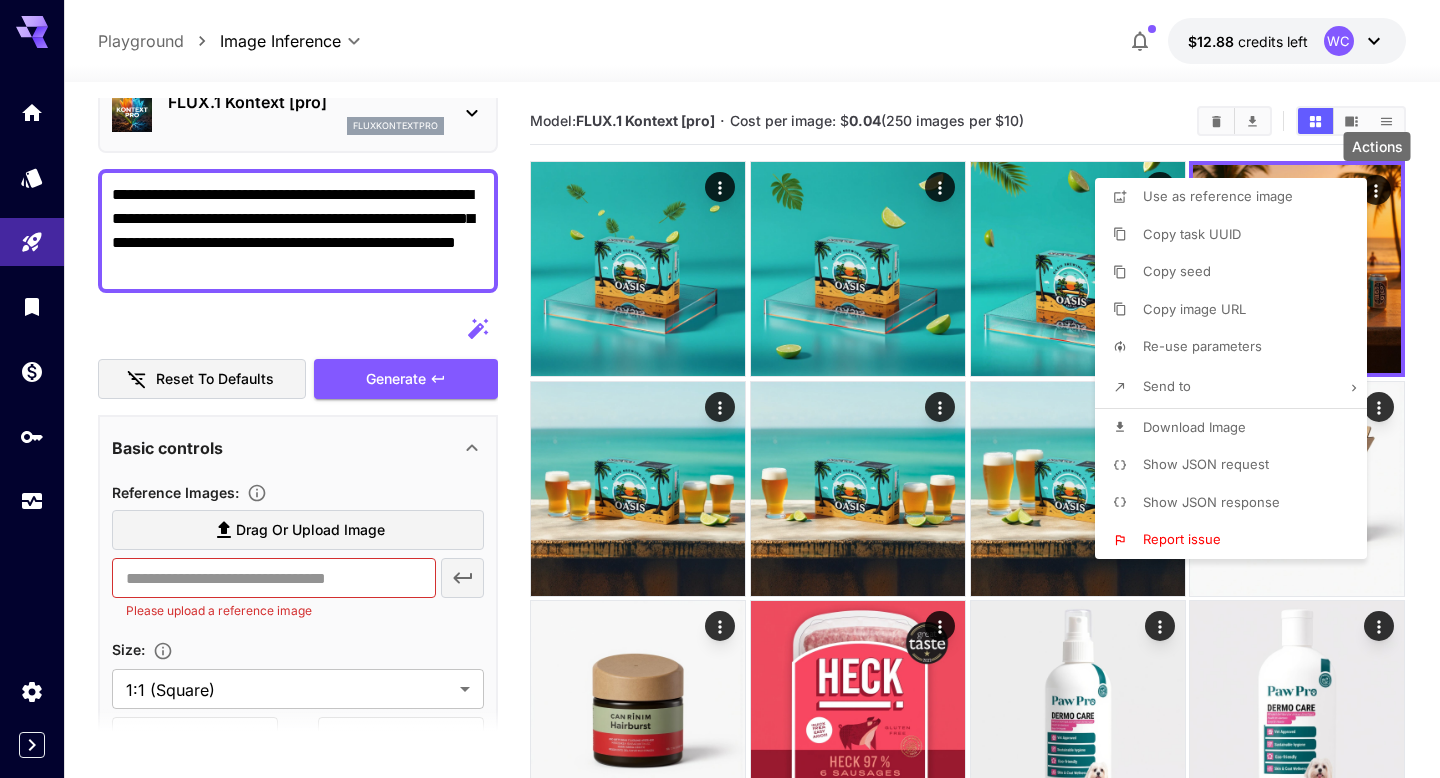 click on "Use as reference image" at bounding box center (1218, 196) 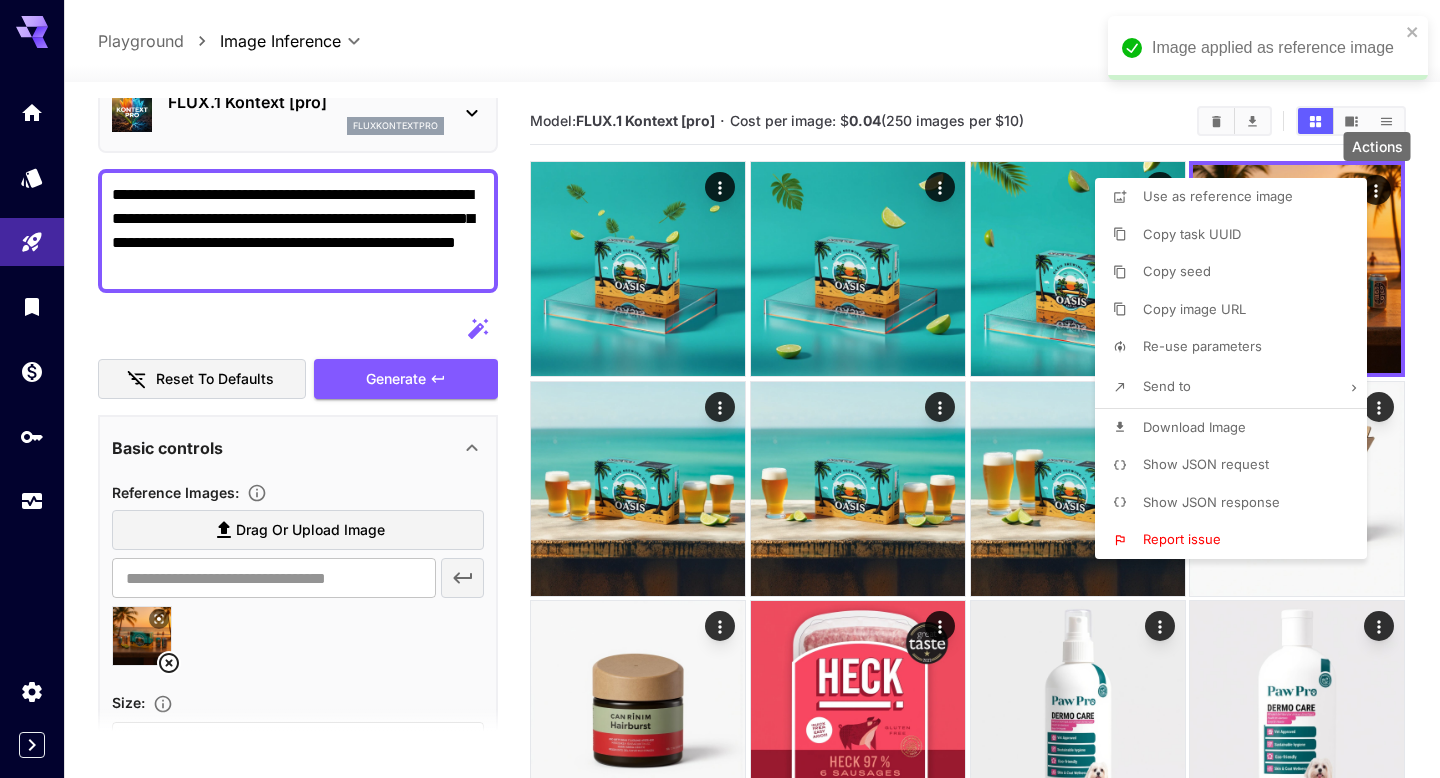 click at bounding box center (720, 389) 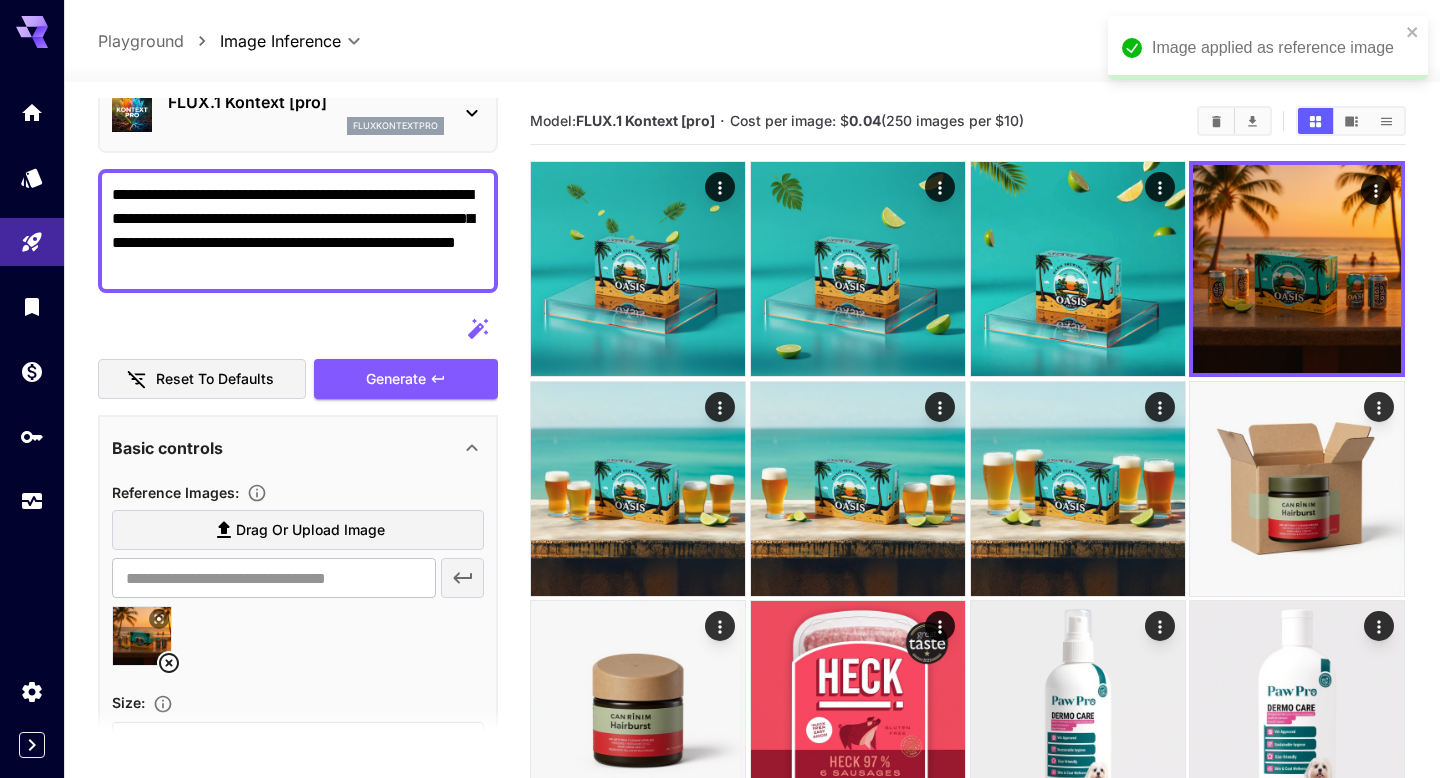 click at bounding box center [720, 389] 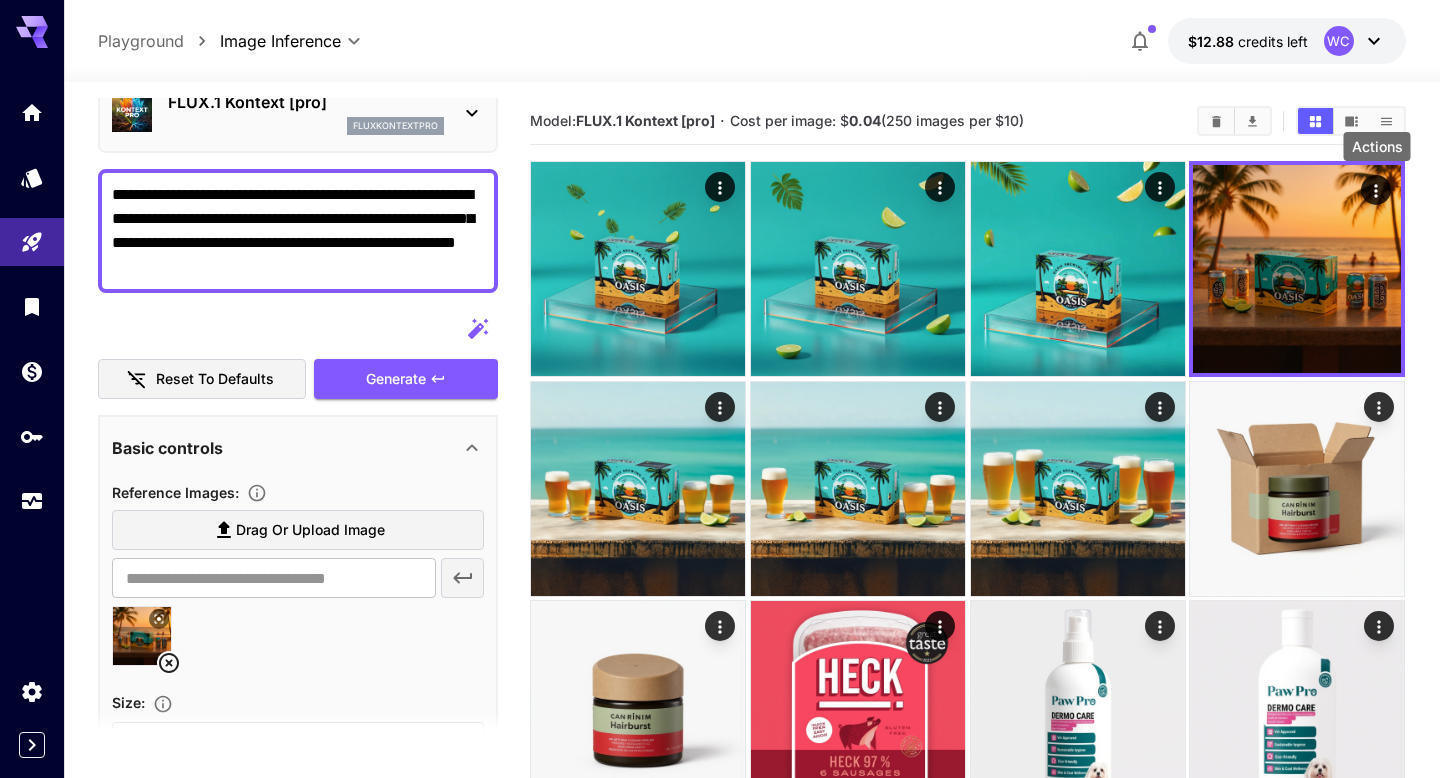 click on "**********" at bounding box center [298, 231] 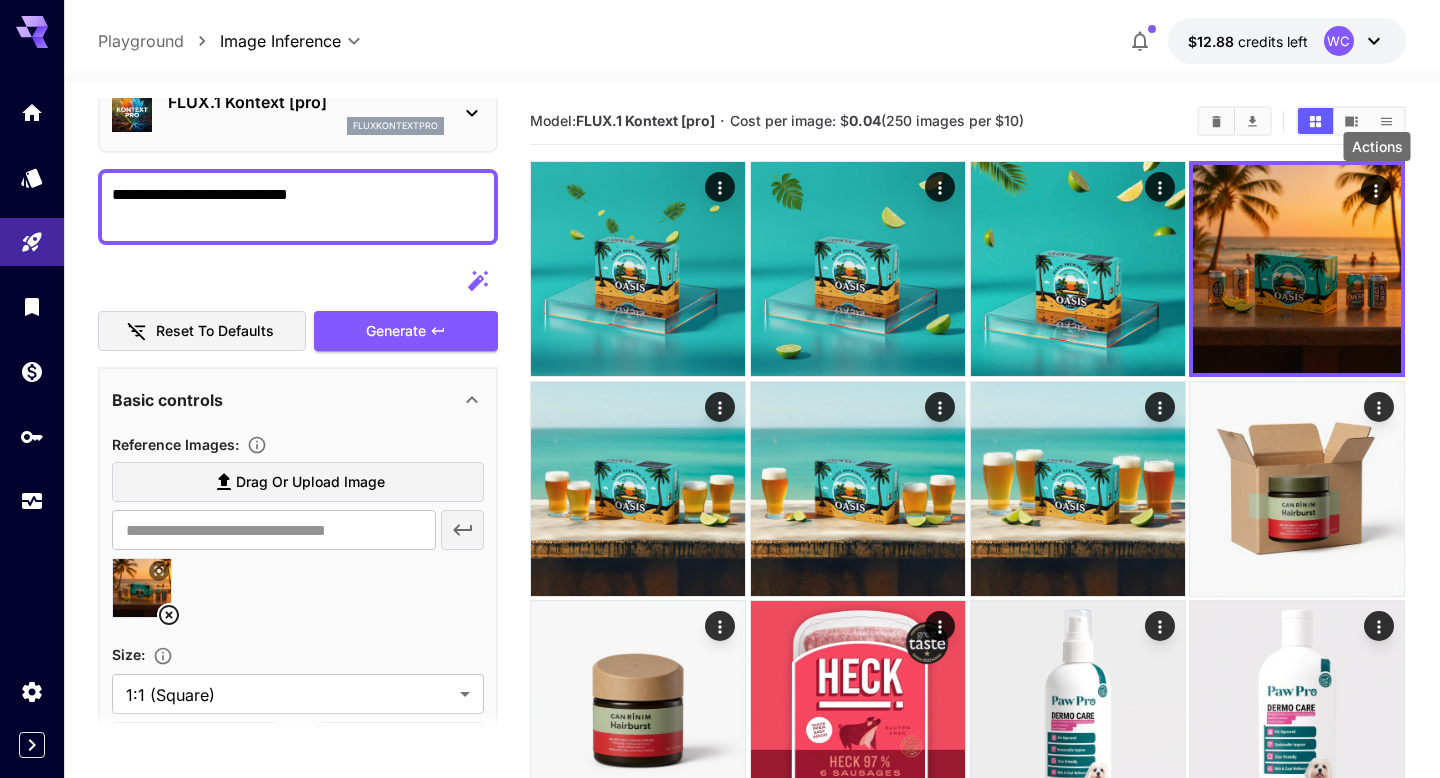 type on "**********" 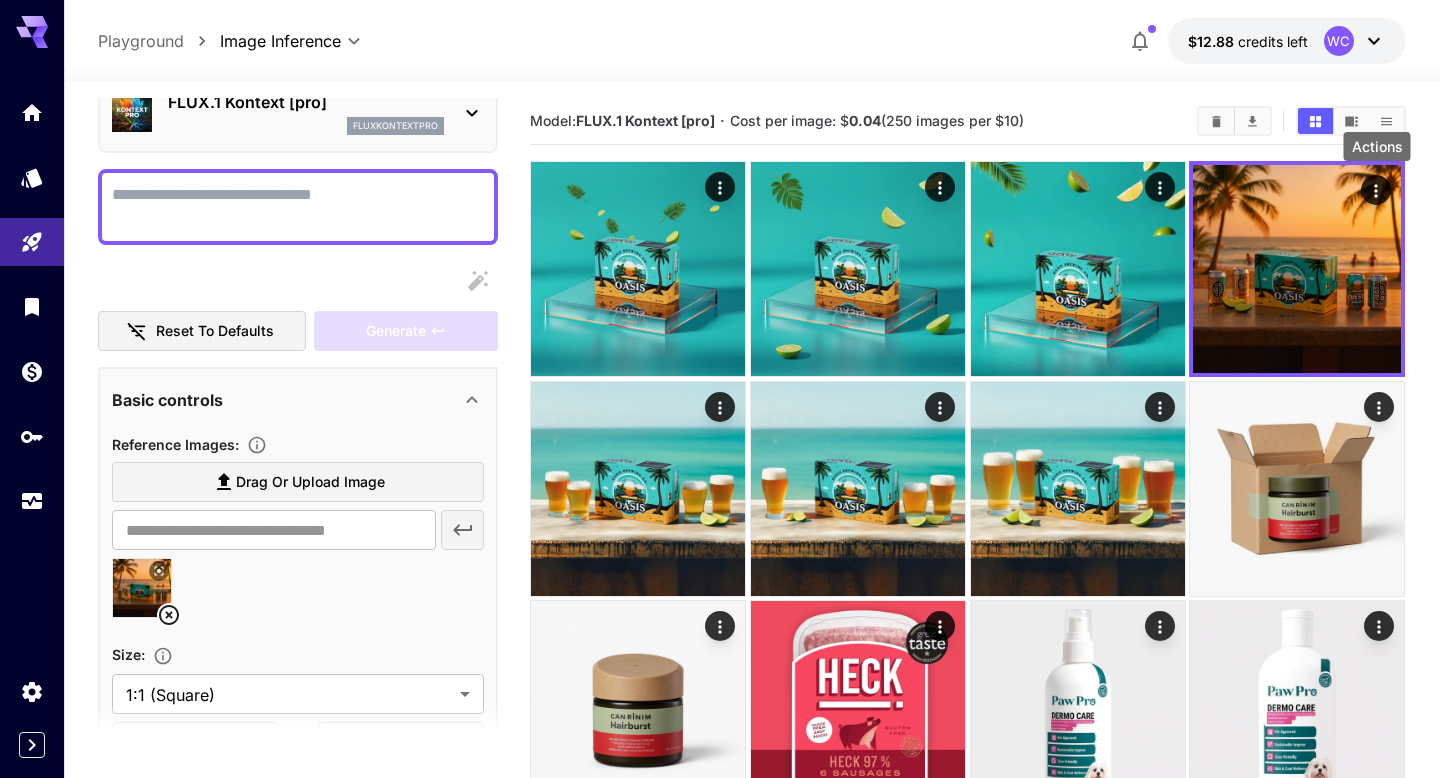 type 